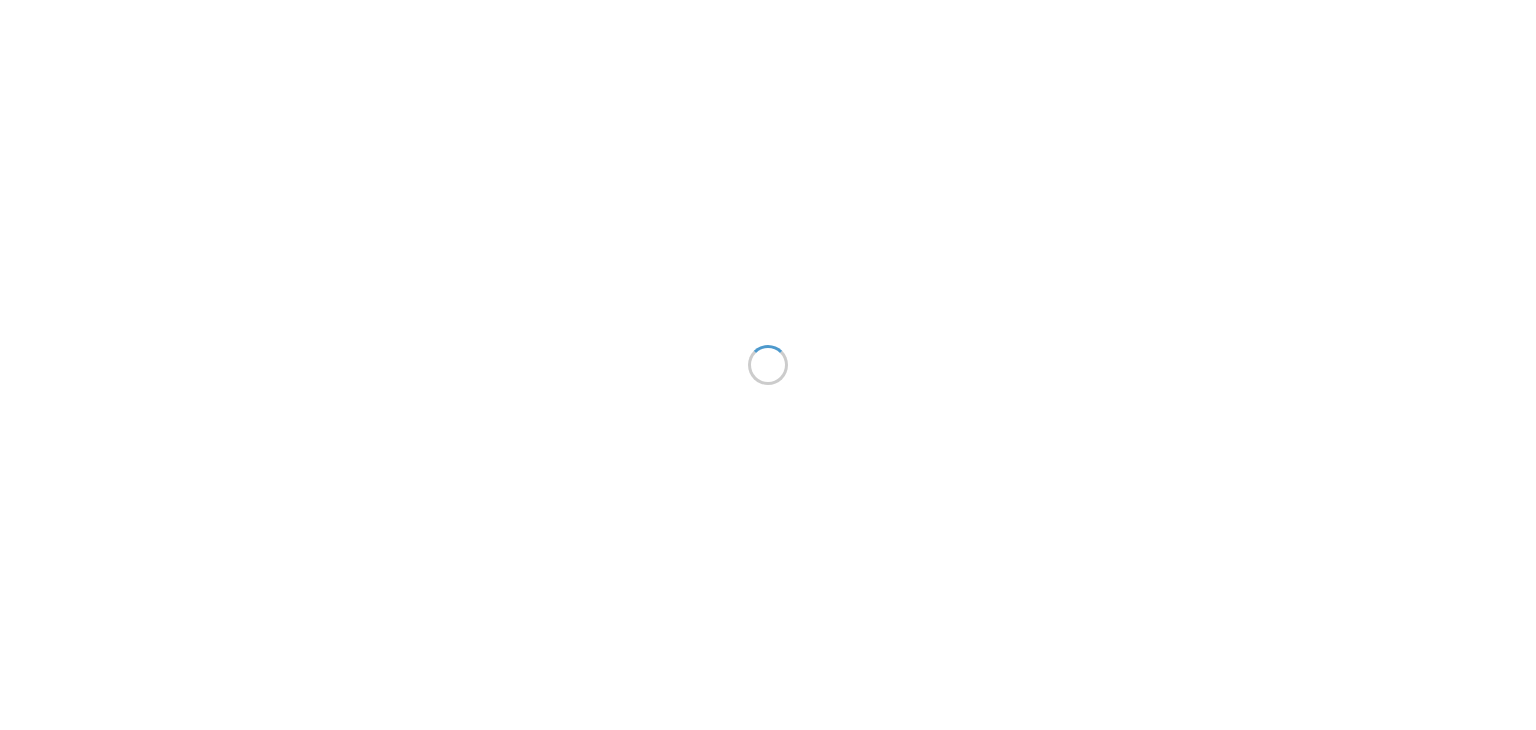 scroll, scrollTop: 0, scrollLeft: 0, axis: both 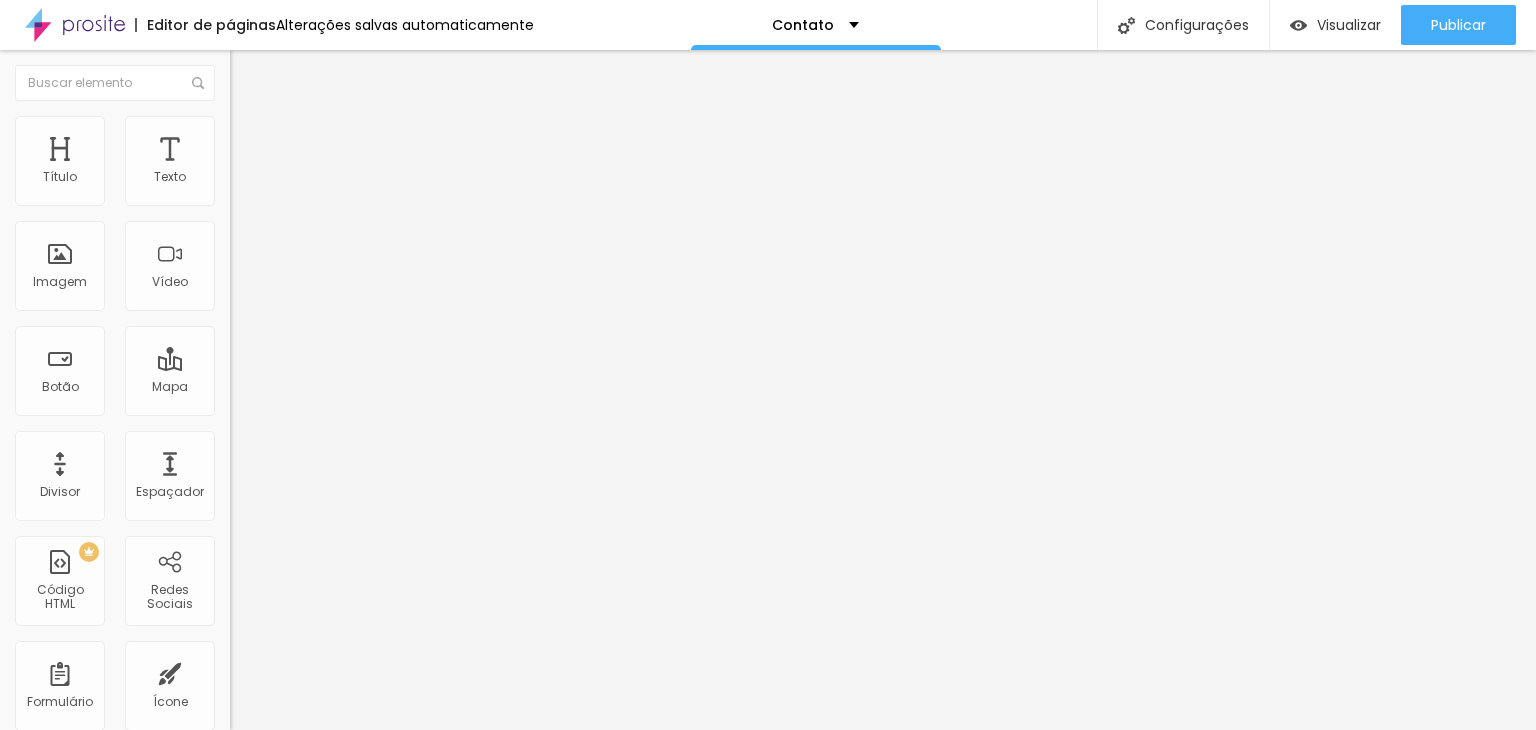 click on "+ Adicionar Icone" at bounding box center (292, 2593) 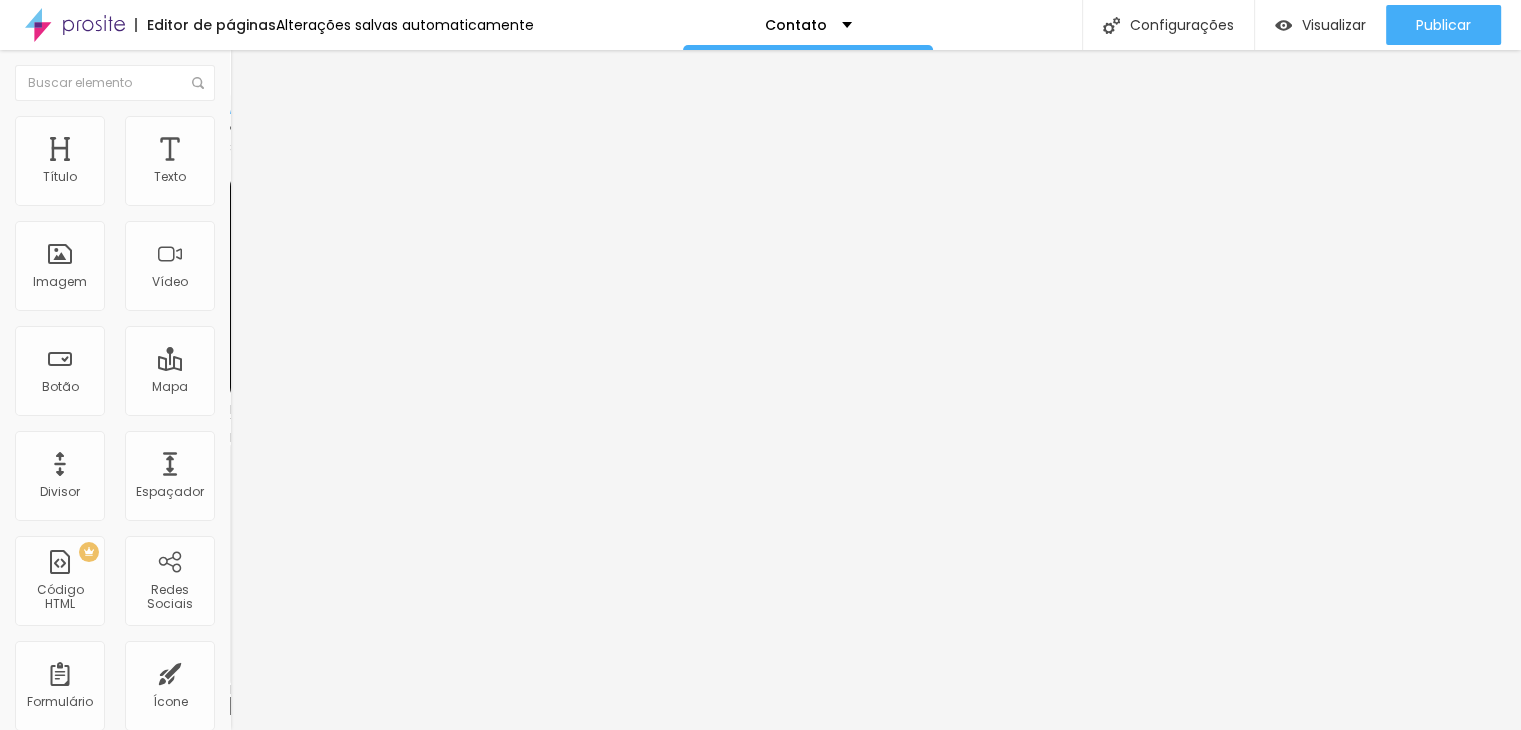 scroll, scrollTop: 100, scrollLeft: 0, axis: vertical 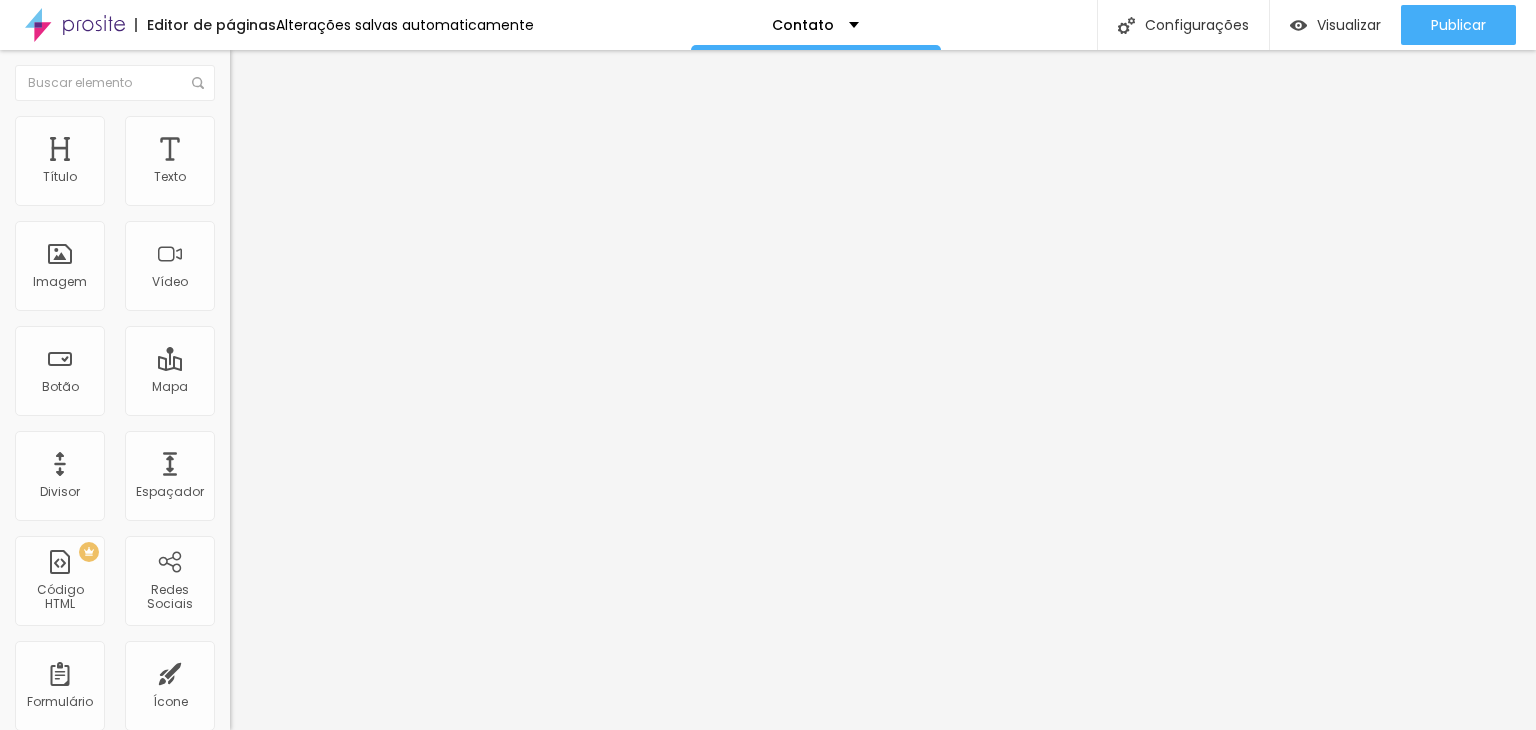 click at bounding box center (237, 423) 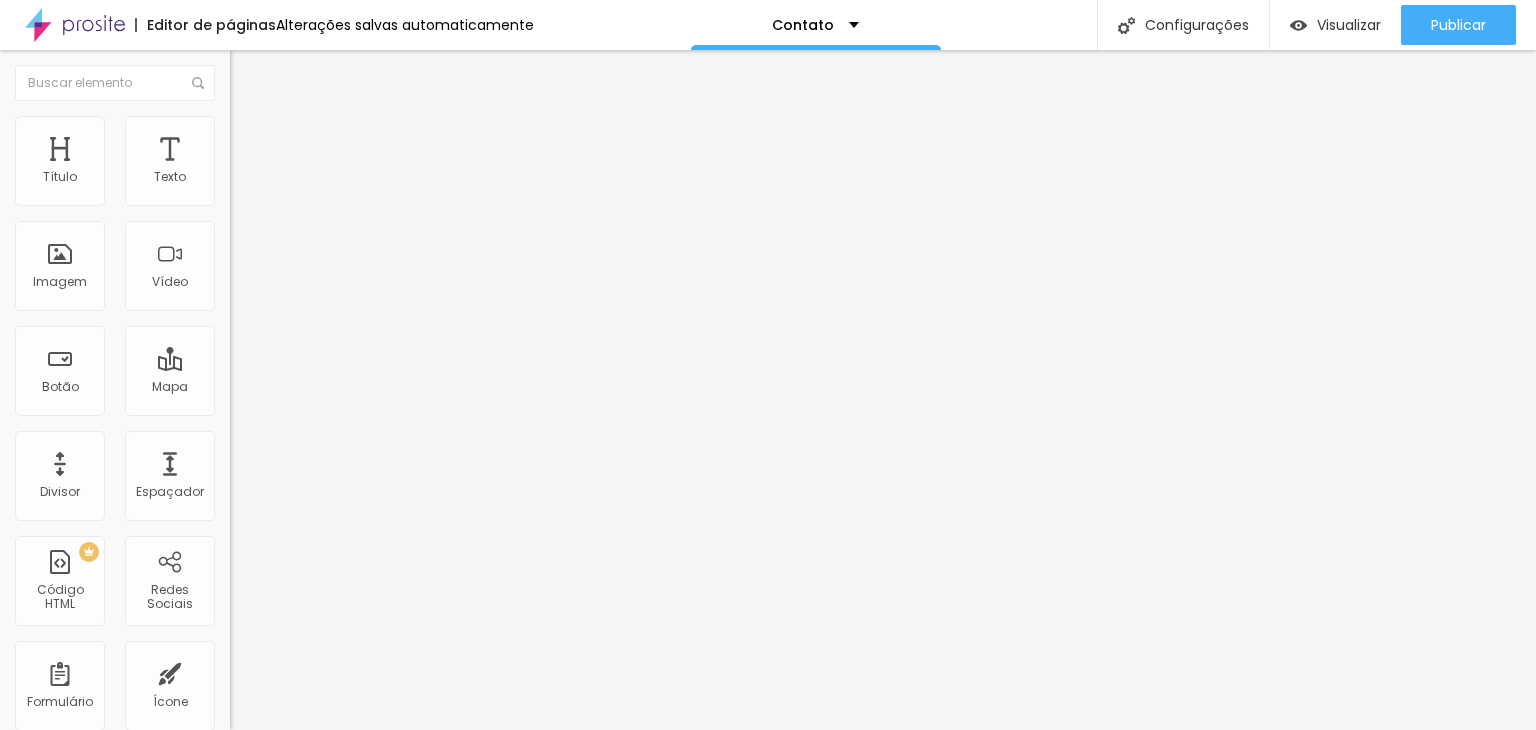 click at bounding box center (244, 285) 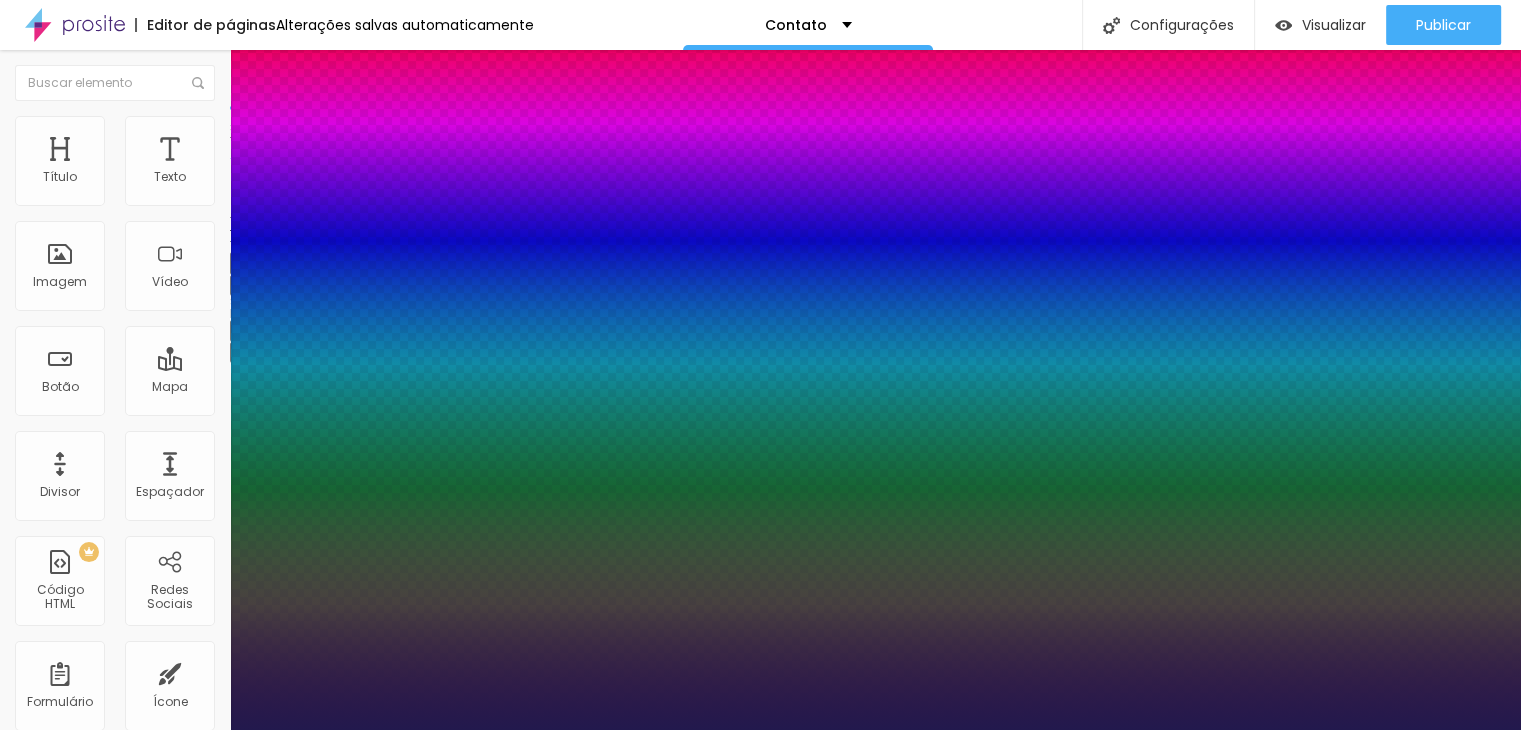 type on "1" 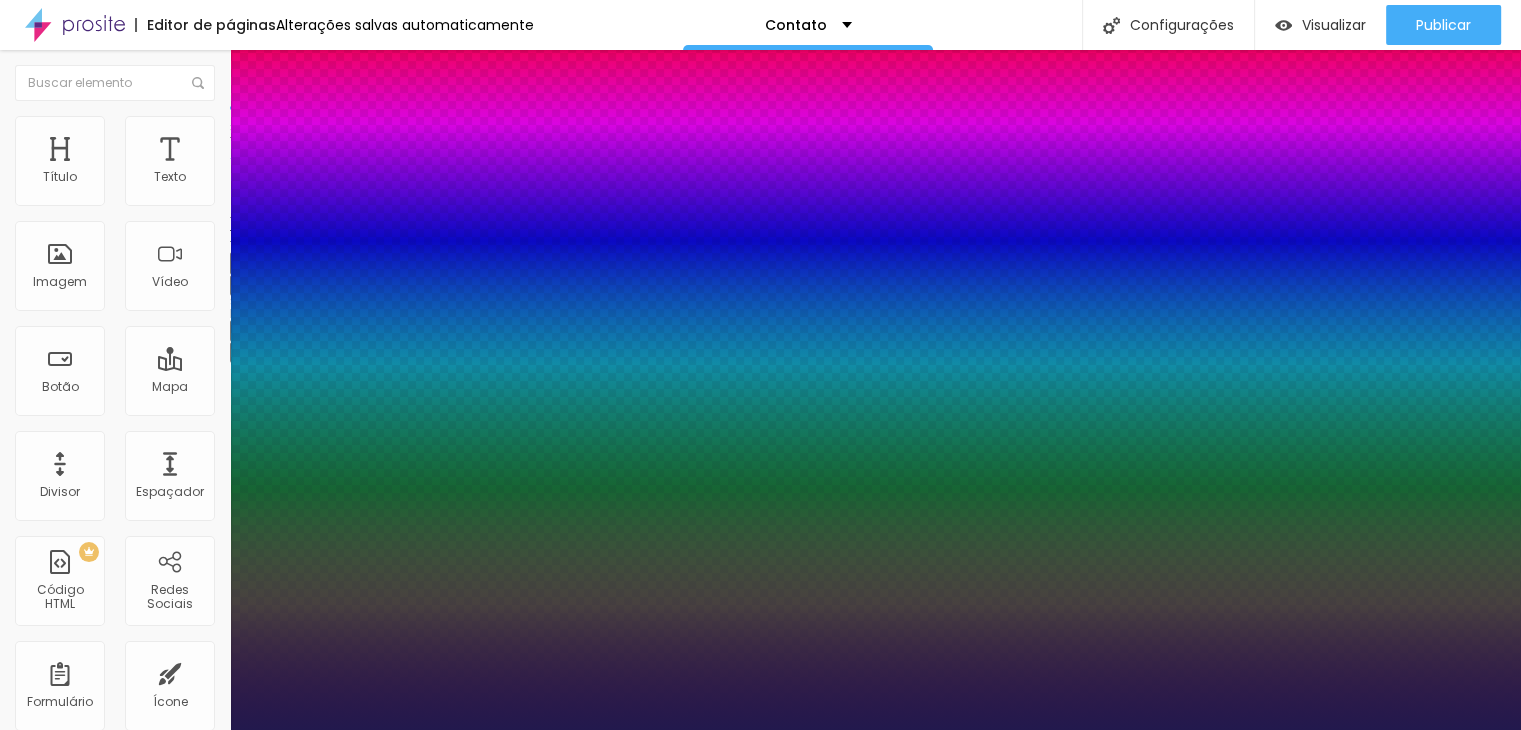 type on "37" 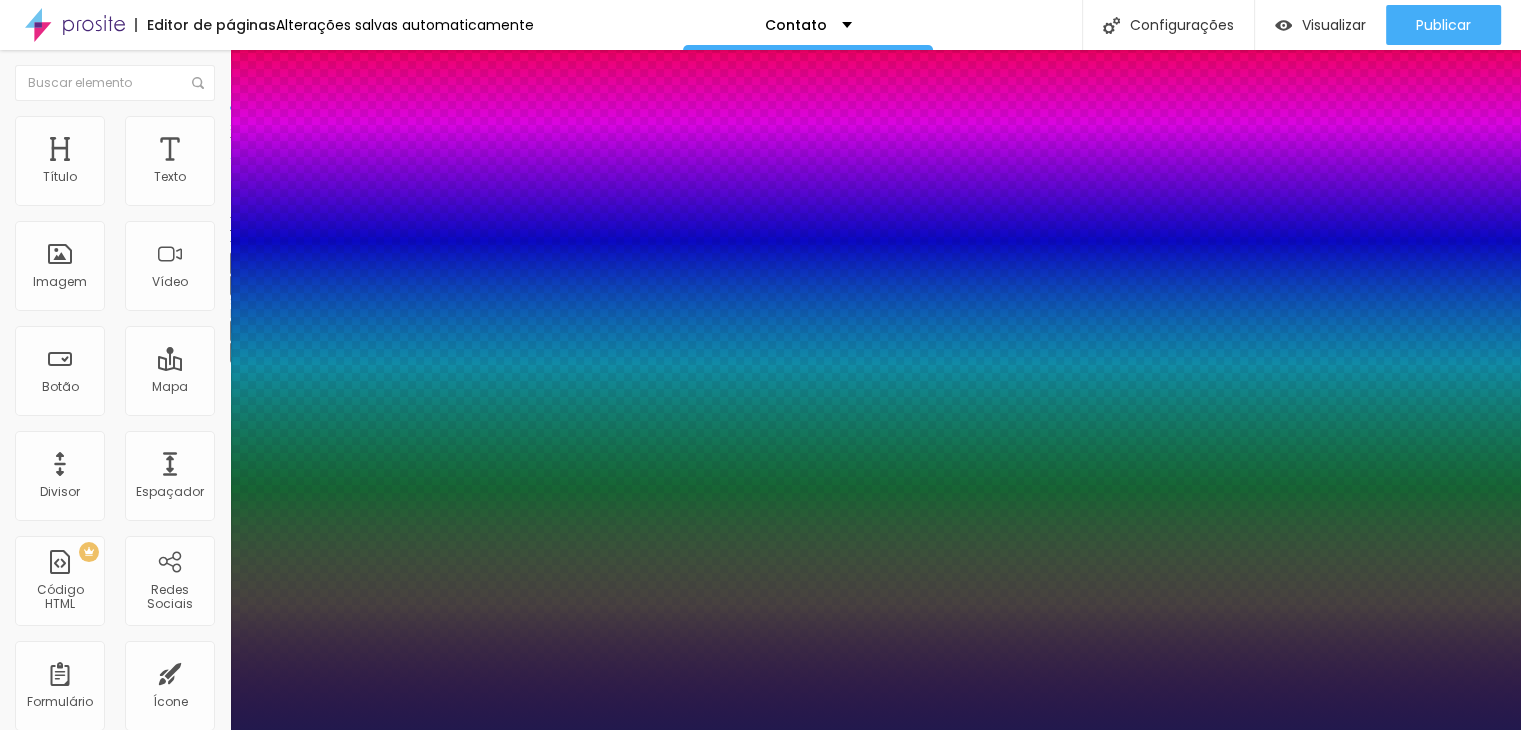 type on "38" 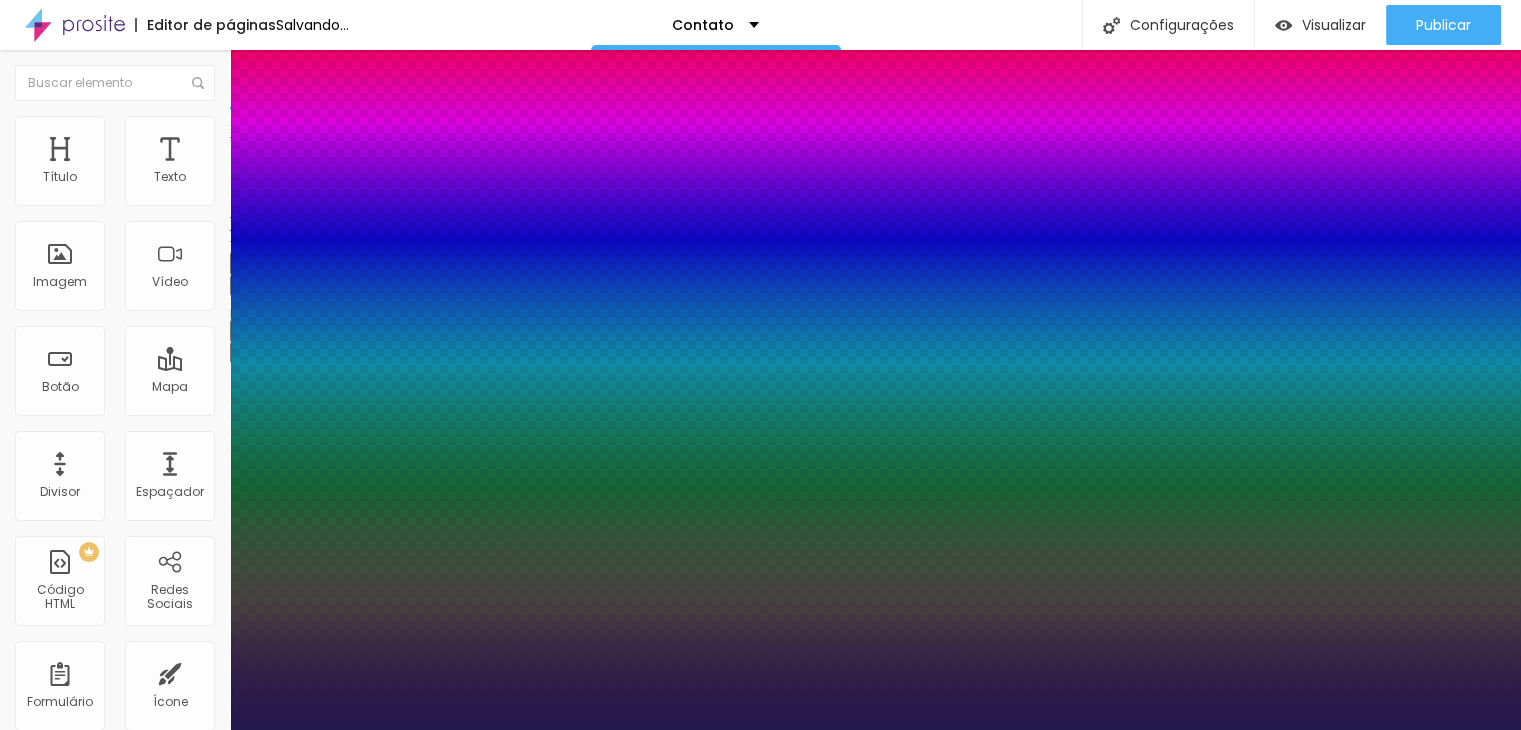 type on "1" 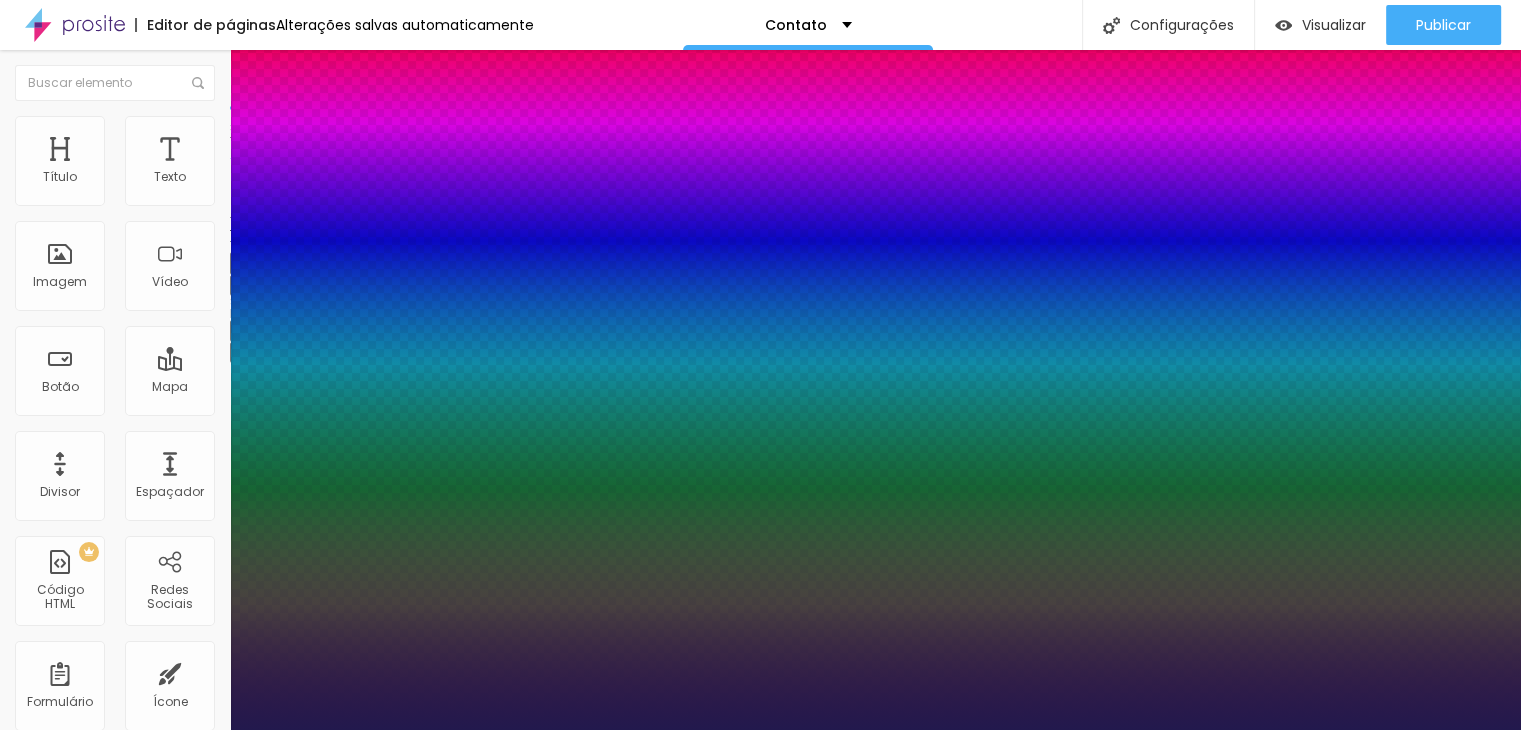 type on "40" 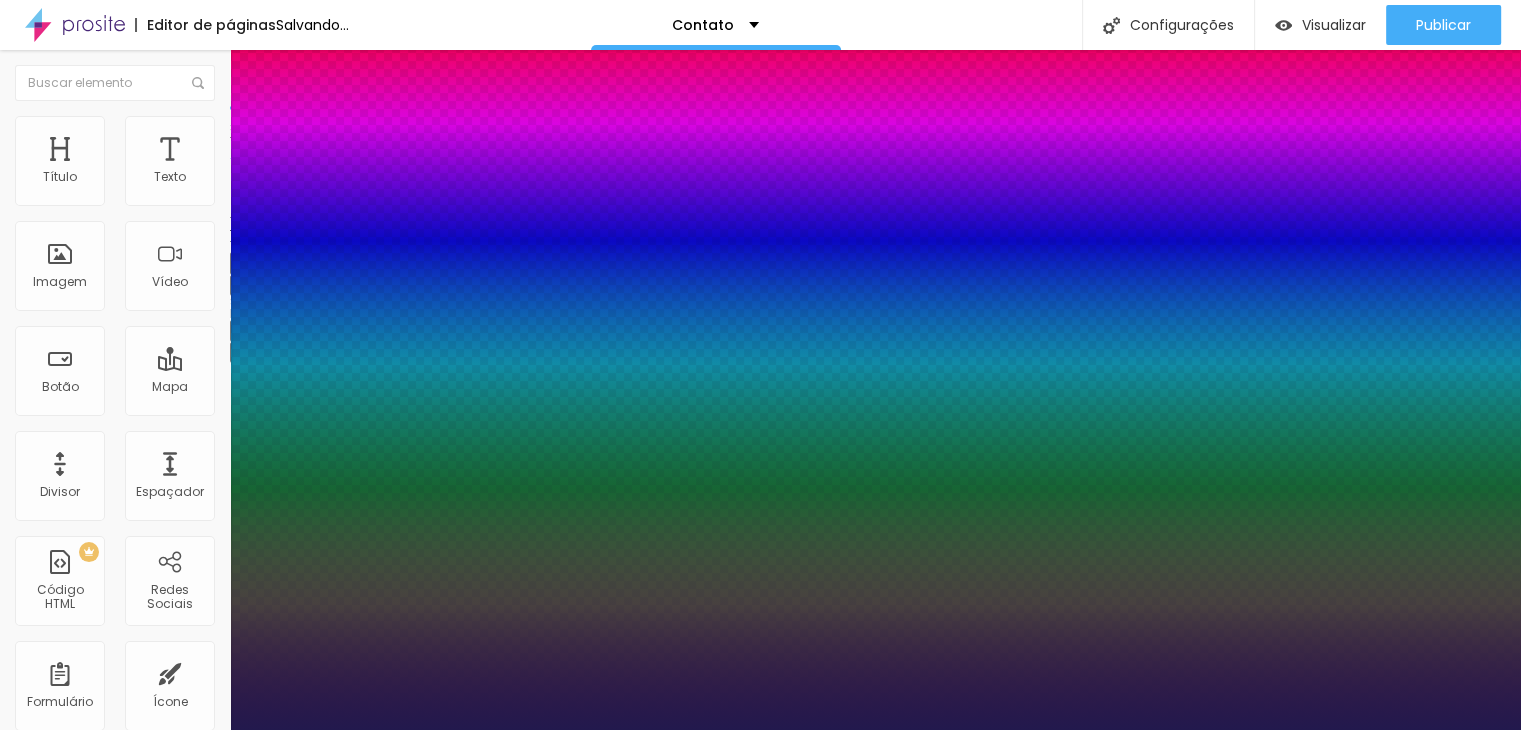 click at bounding box center [760, 730] 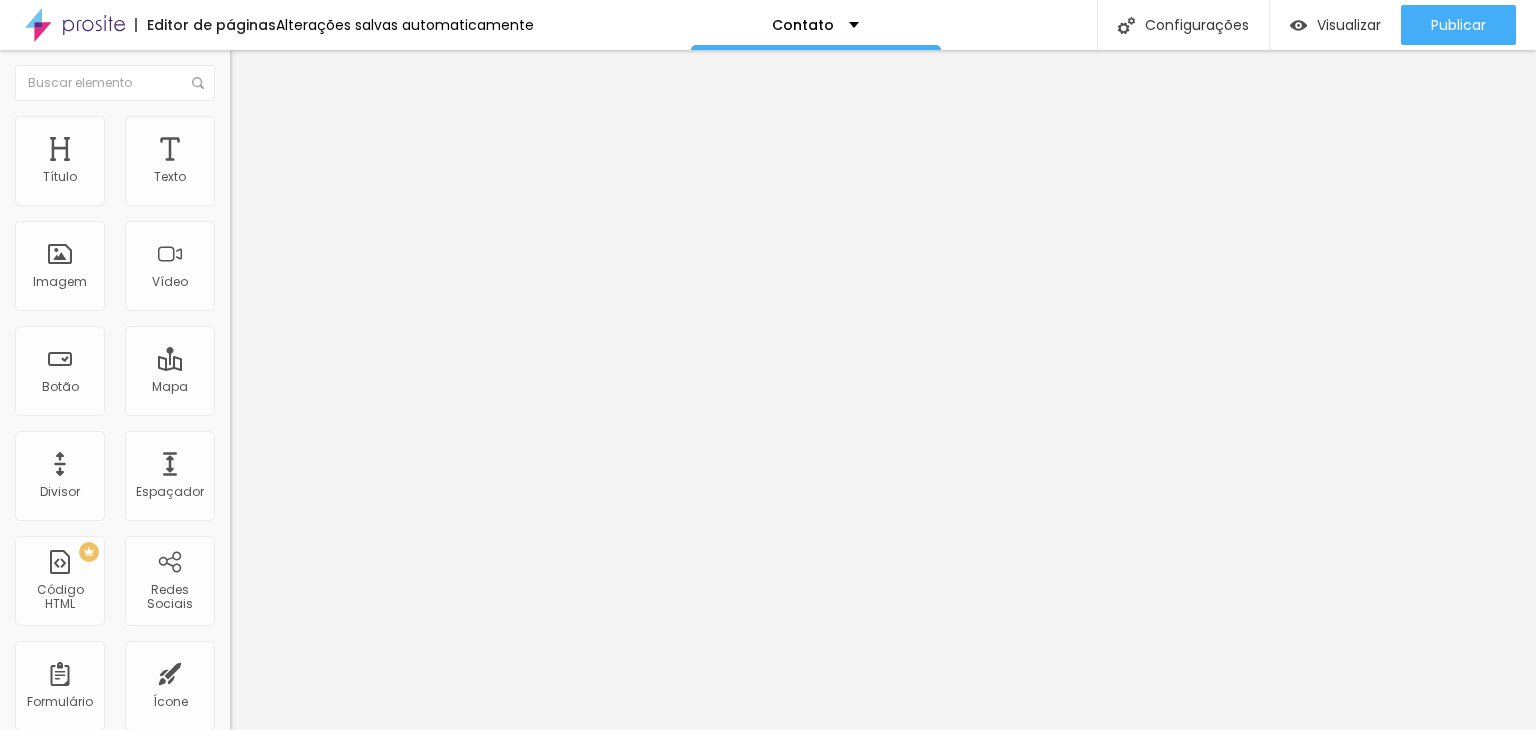 click at bounding box center (253, 73) 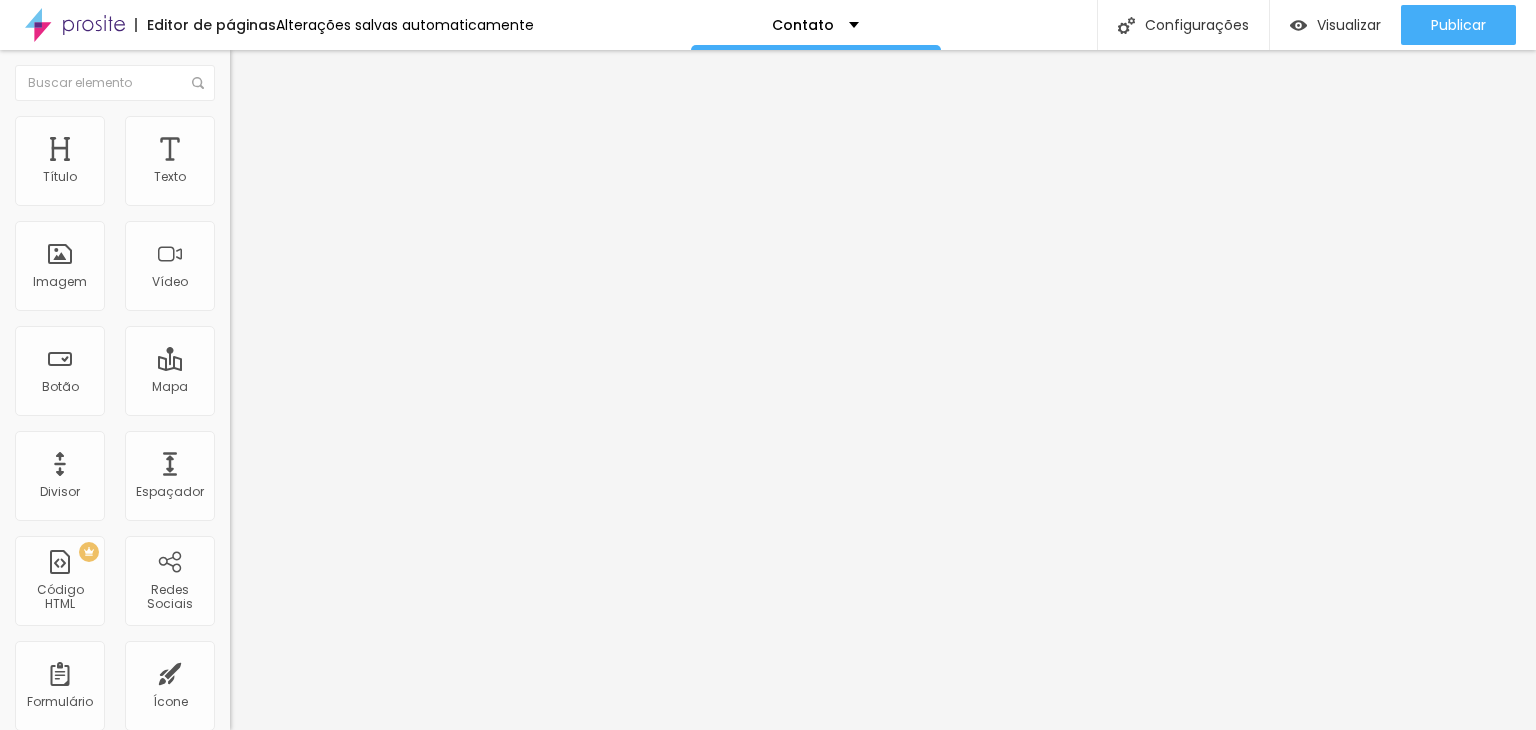 type on "1.4" 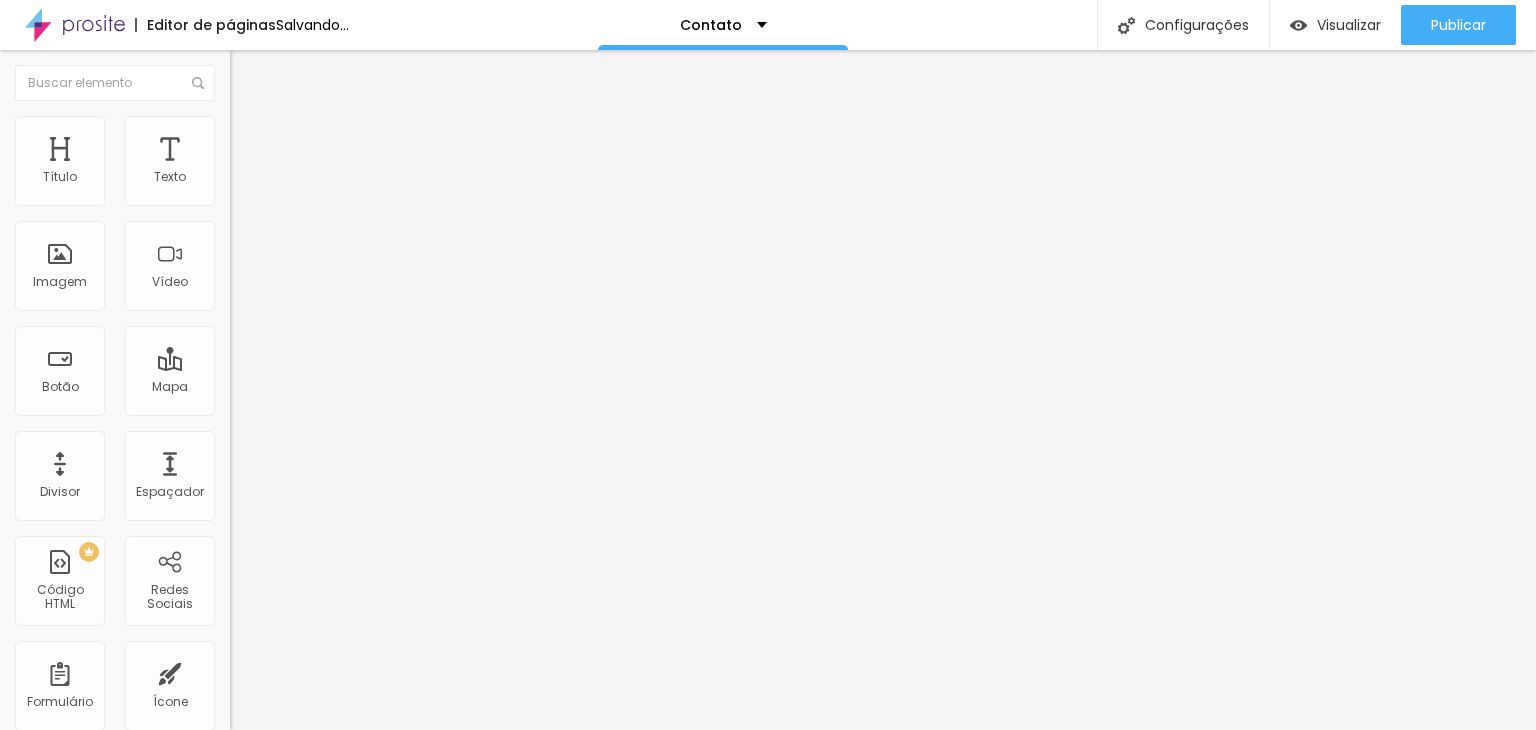 type on "1.6" 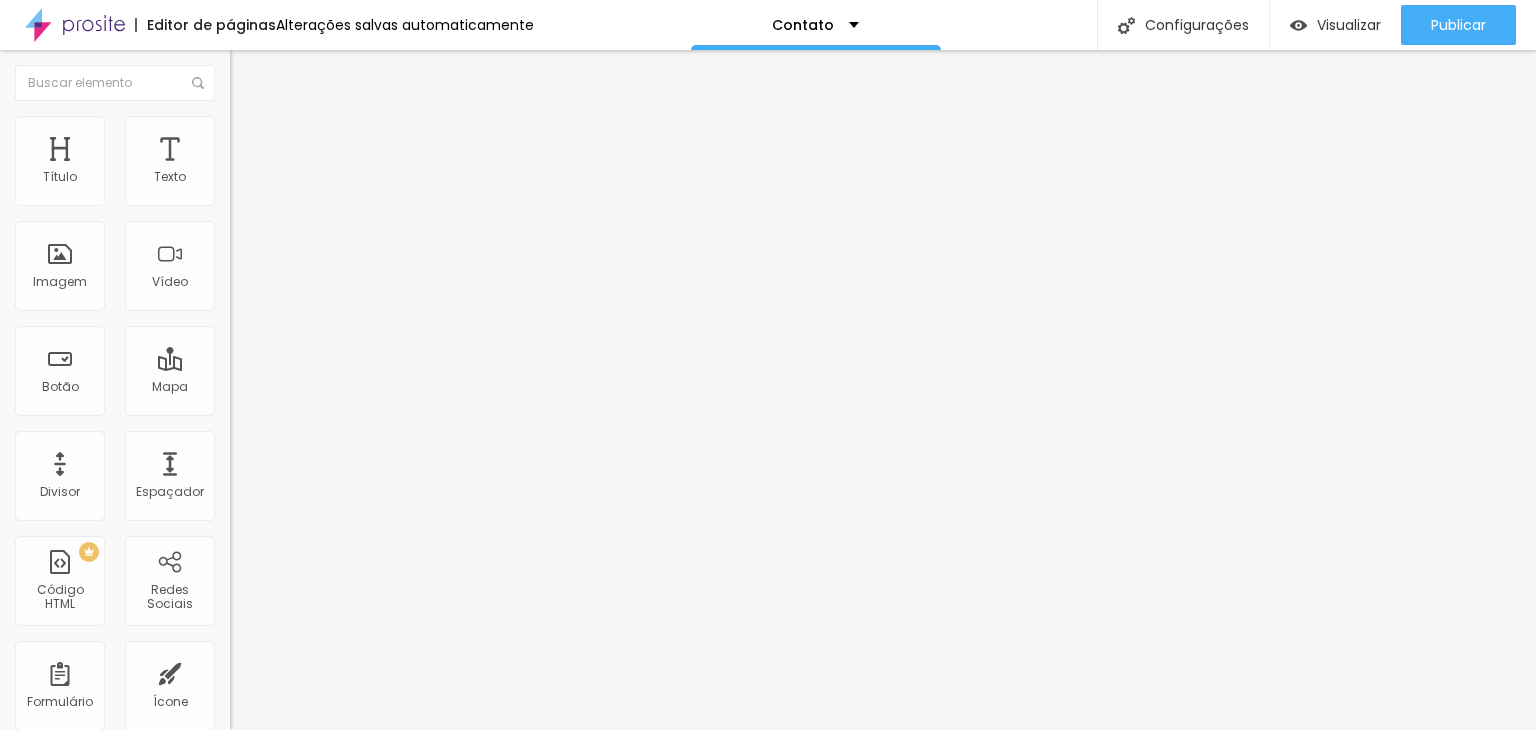 type on "2" 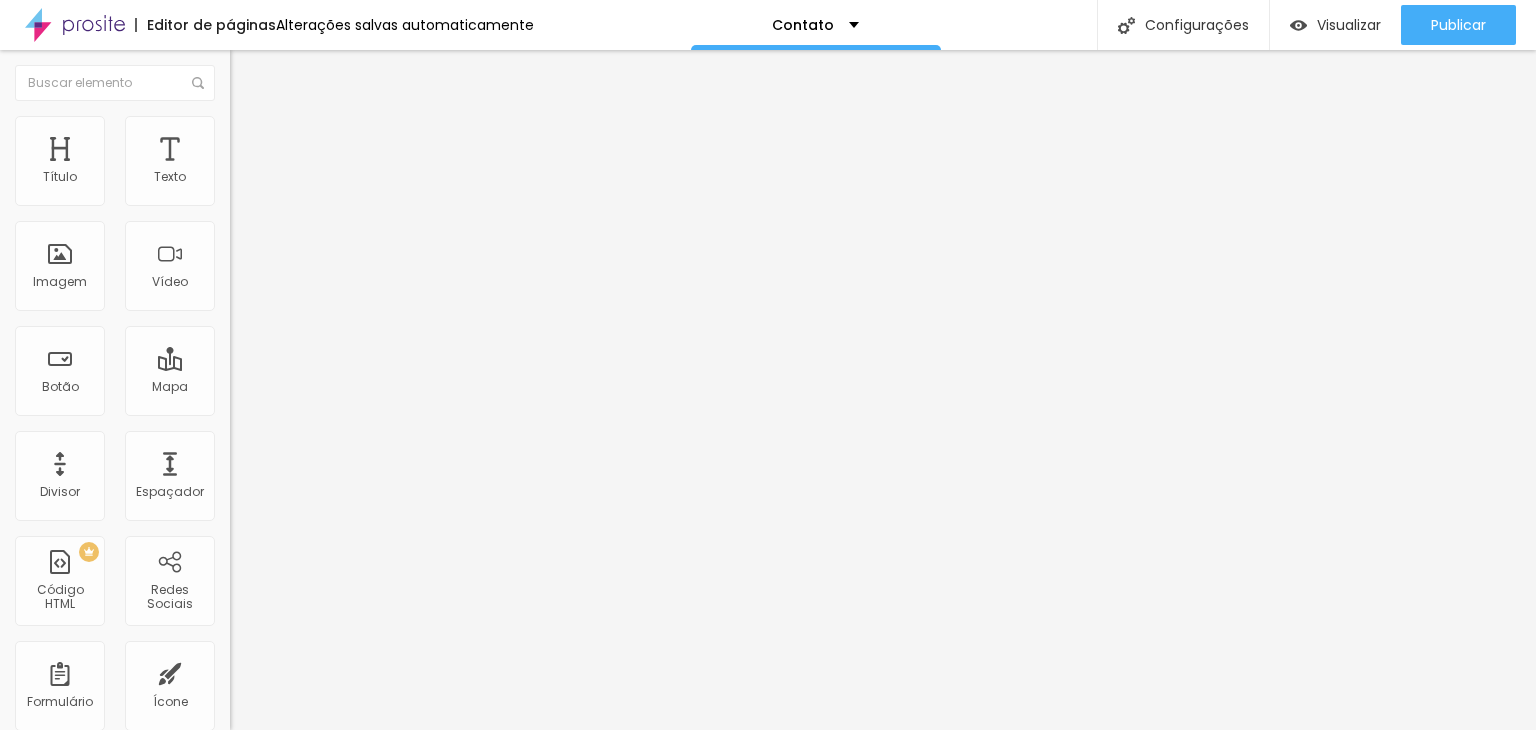 drag, startPoint x: 110, startPoint y: 274, endPoint x: 164, endPoint y: 281, distance: 54.451813 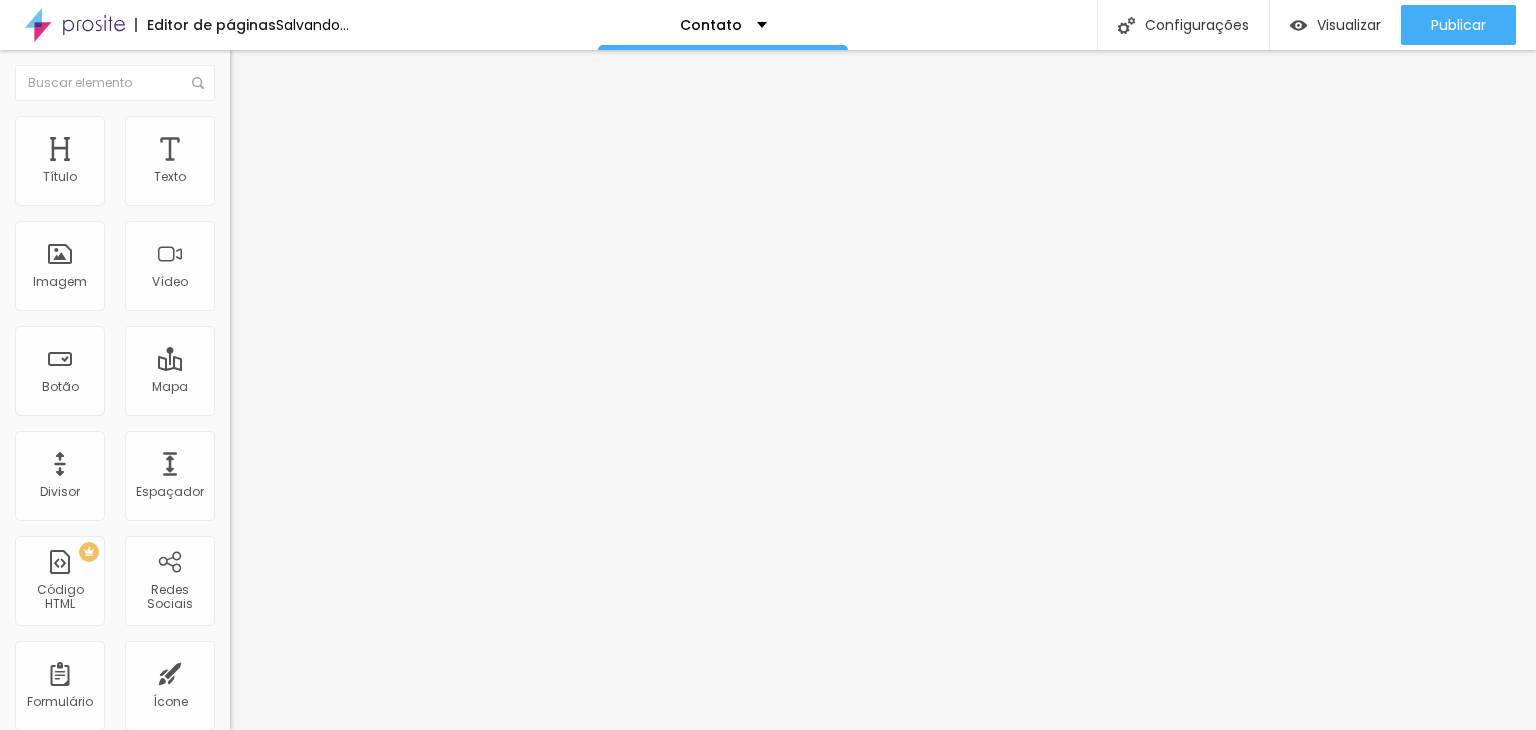 type on "18" 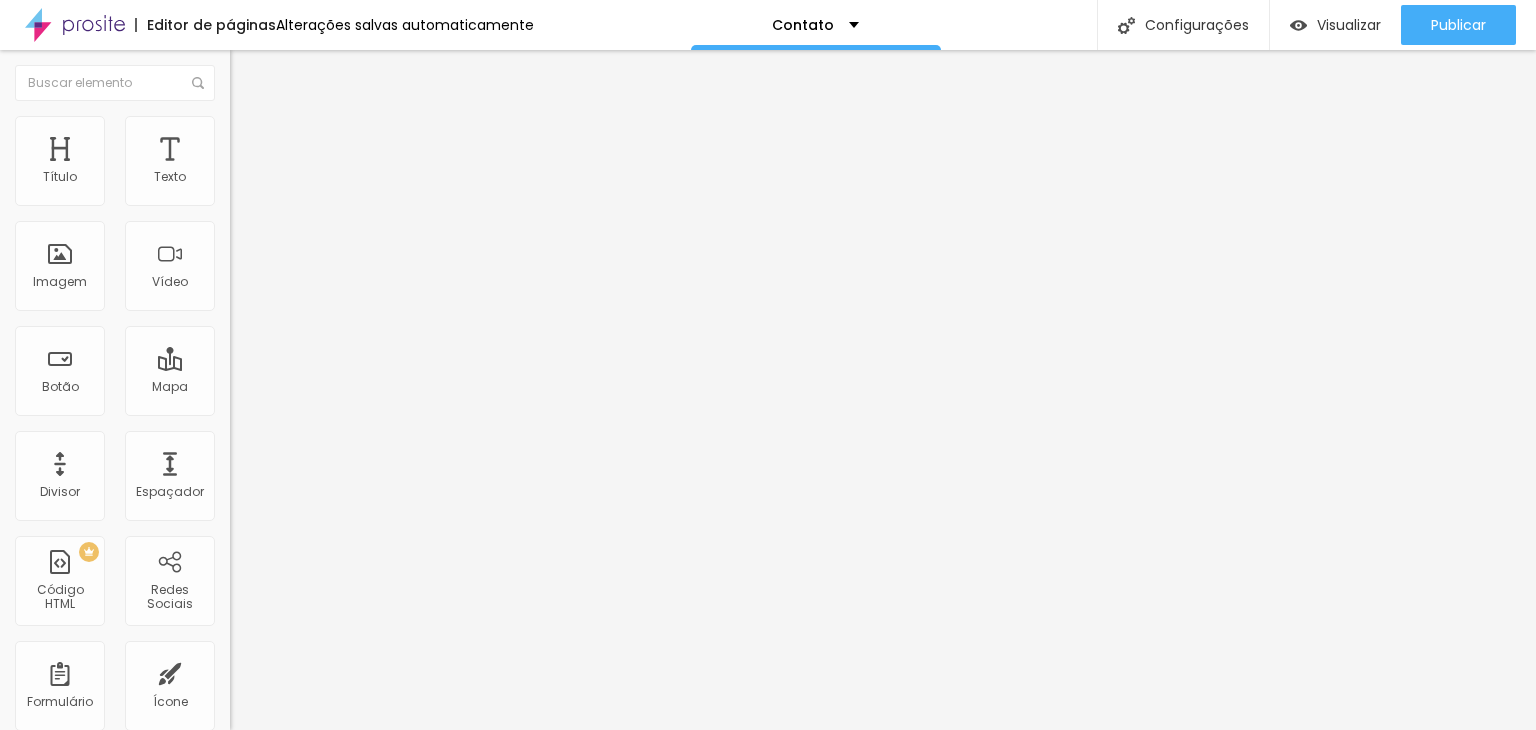 type on "17" 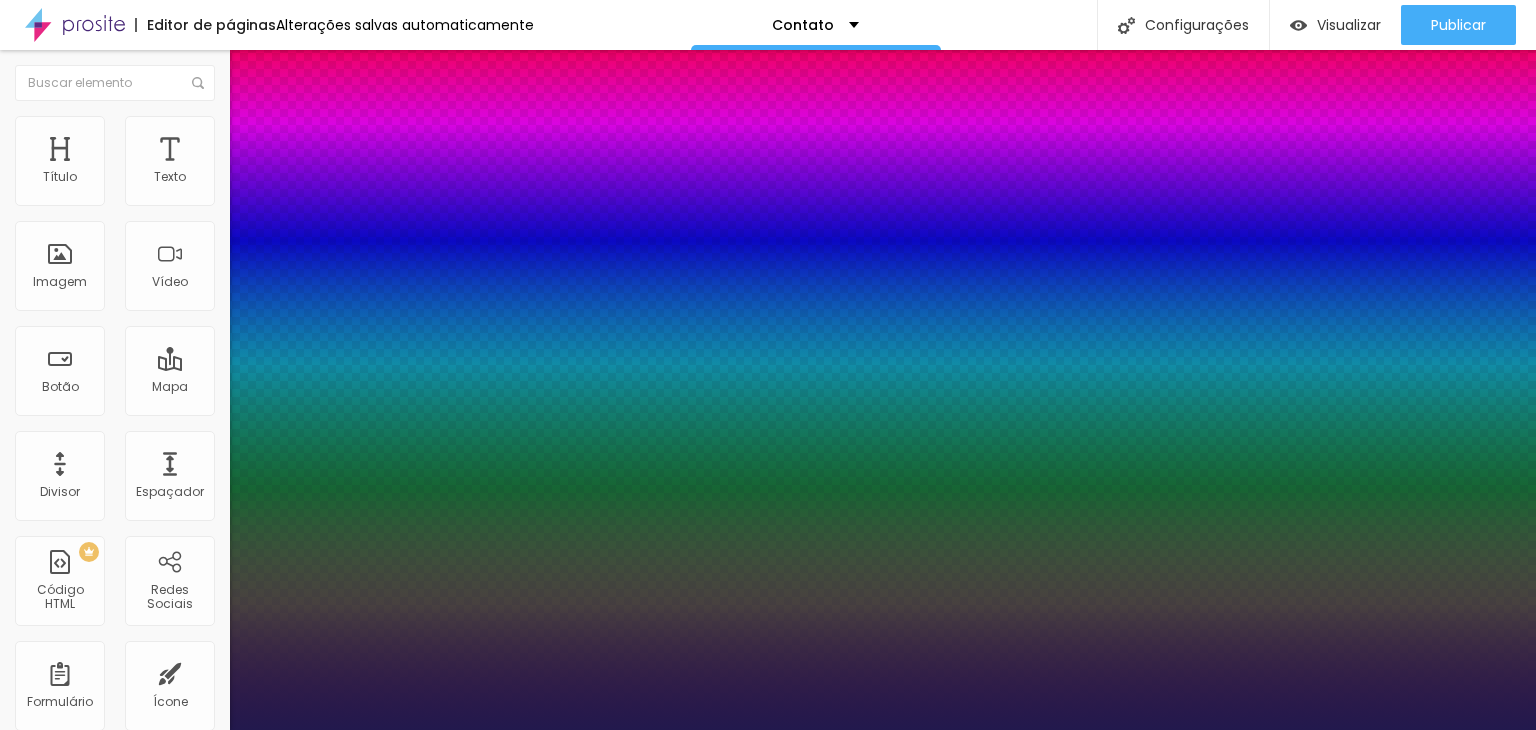 type on "1" 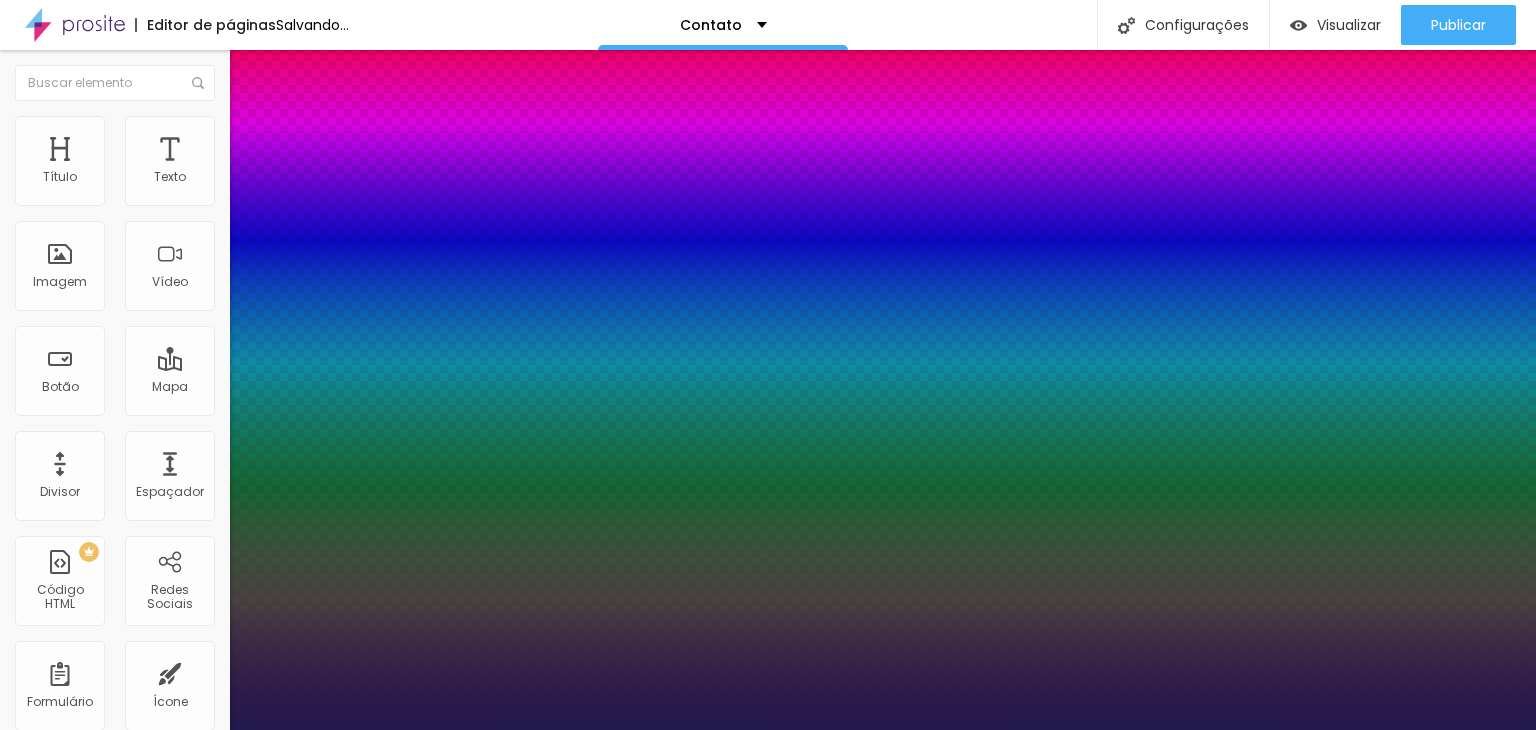 type on "1" 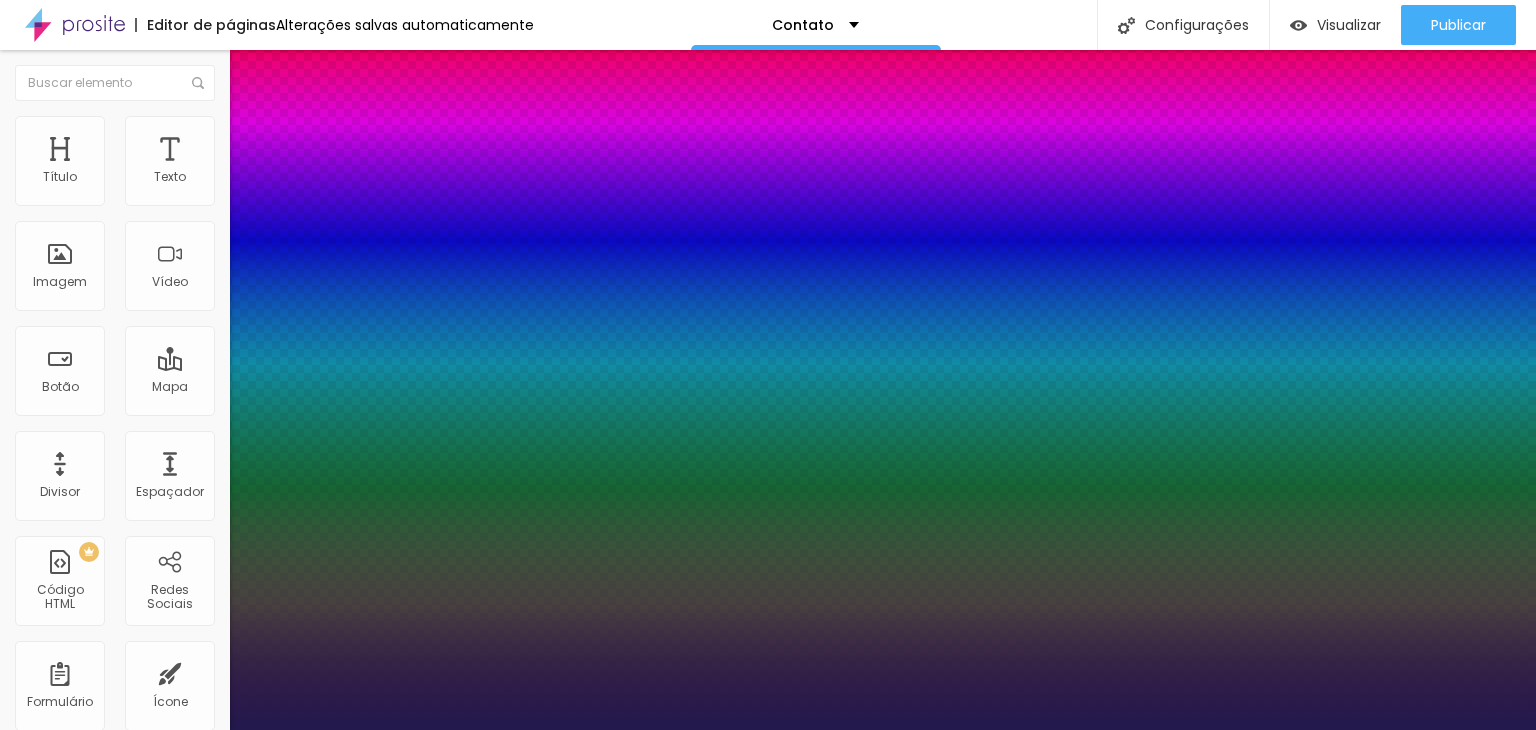 type on "1" 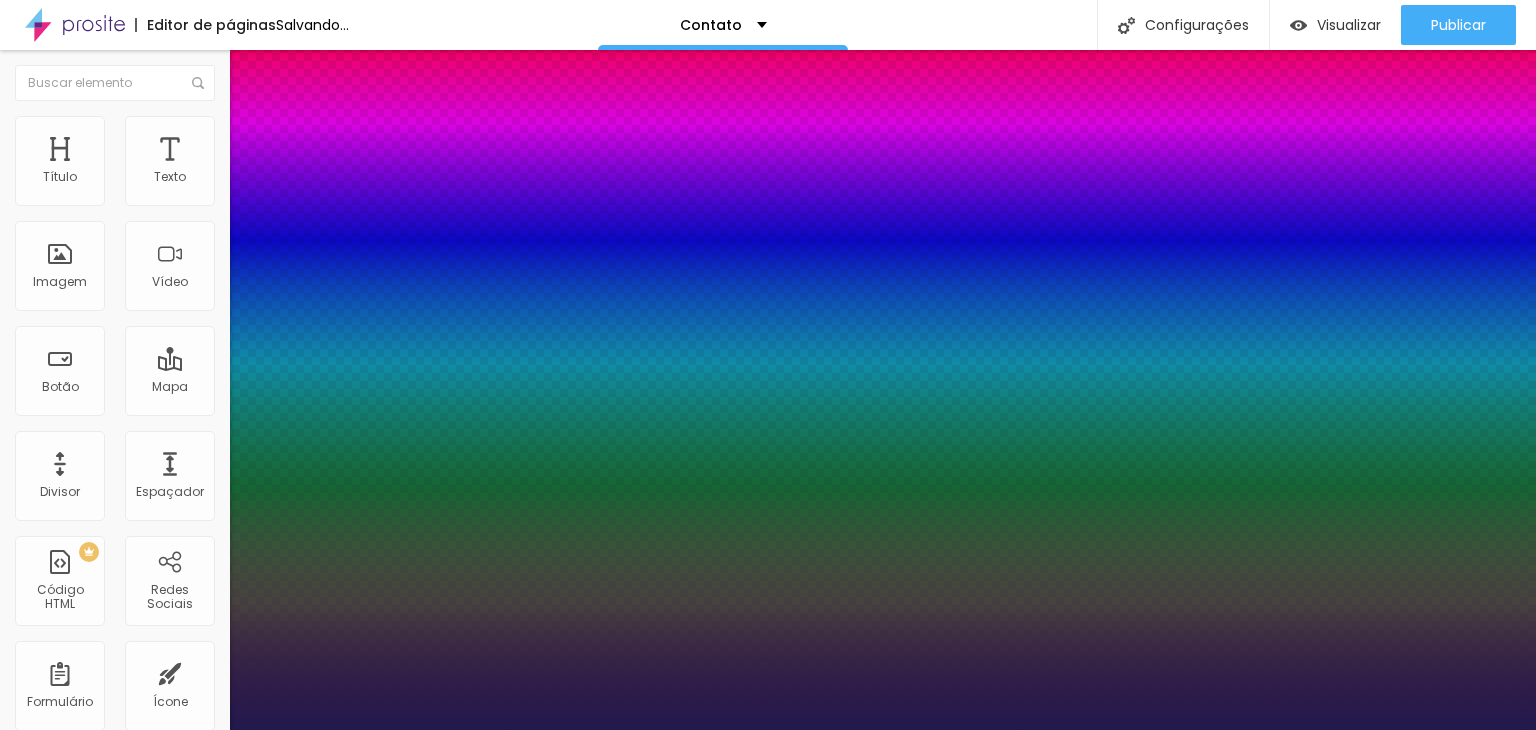 type on "1" 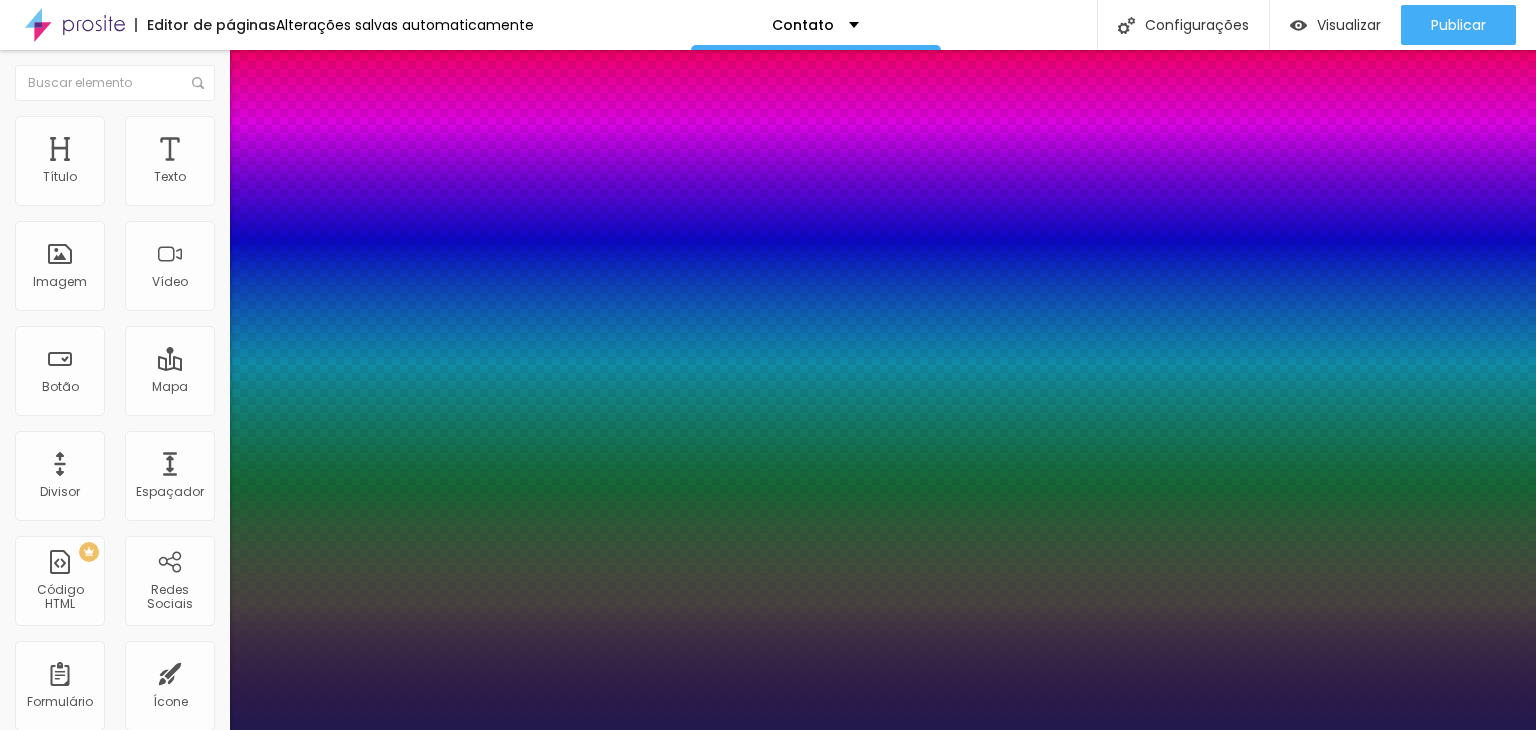 type on "17" 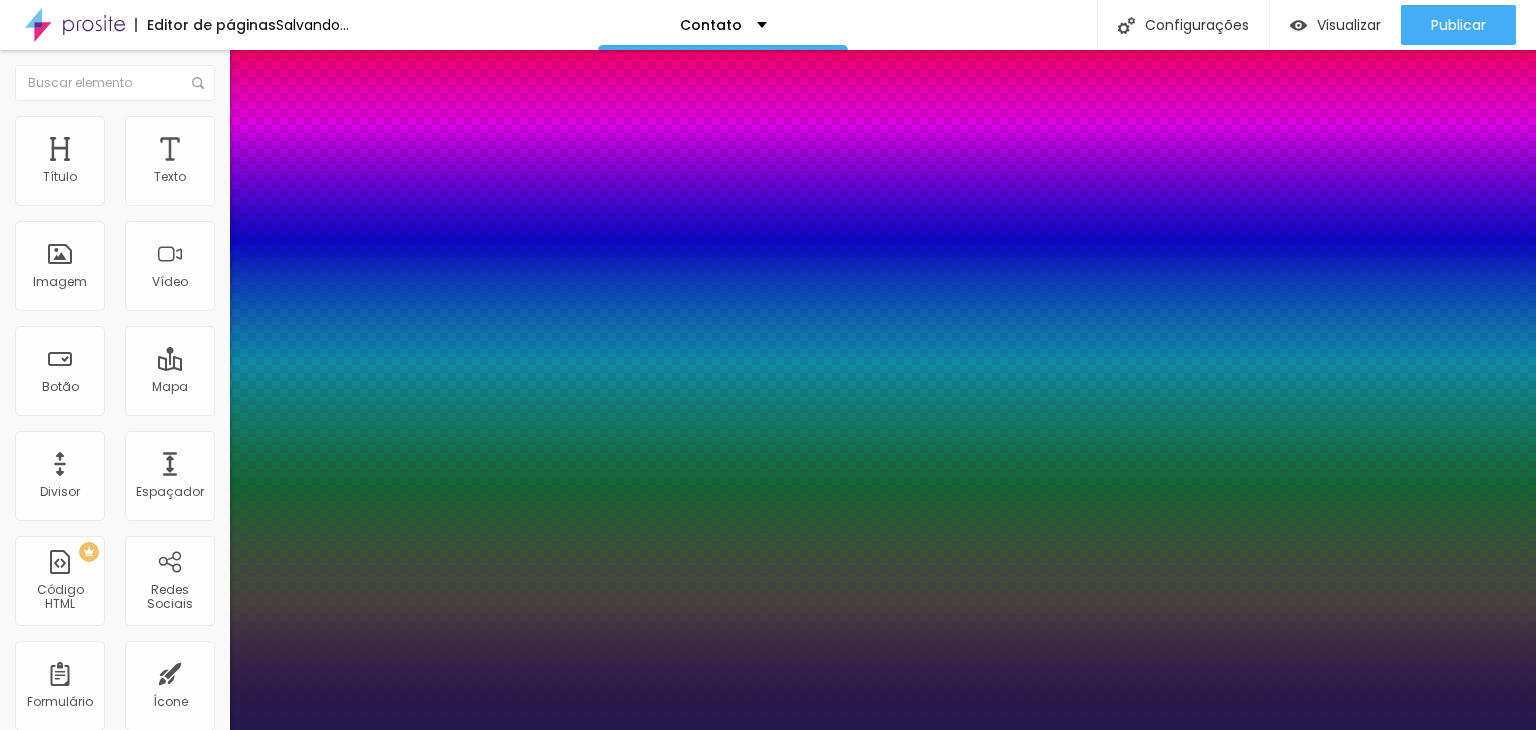 type on "22" 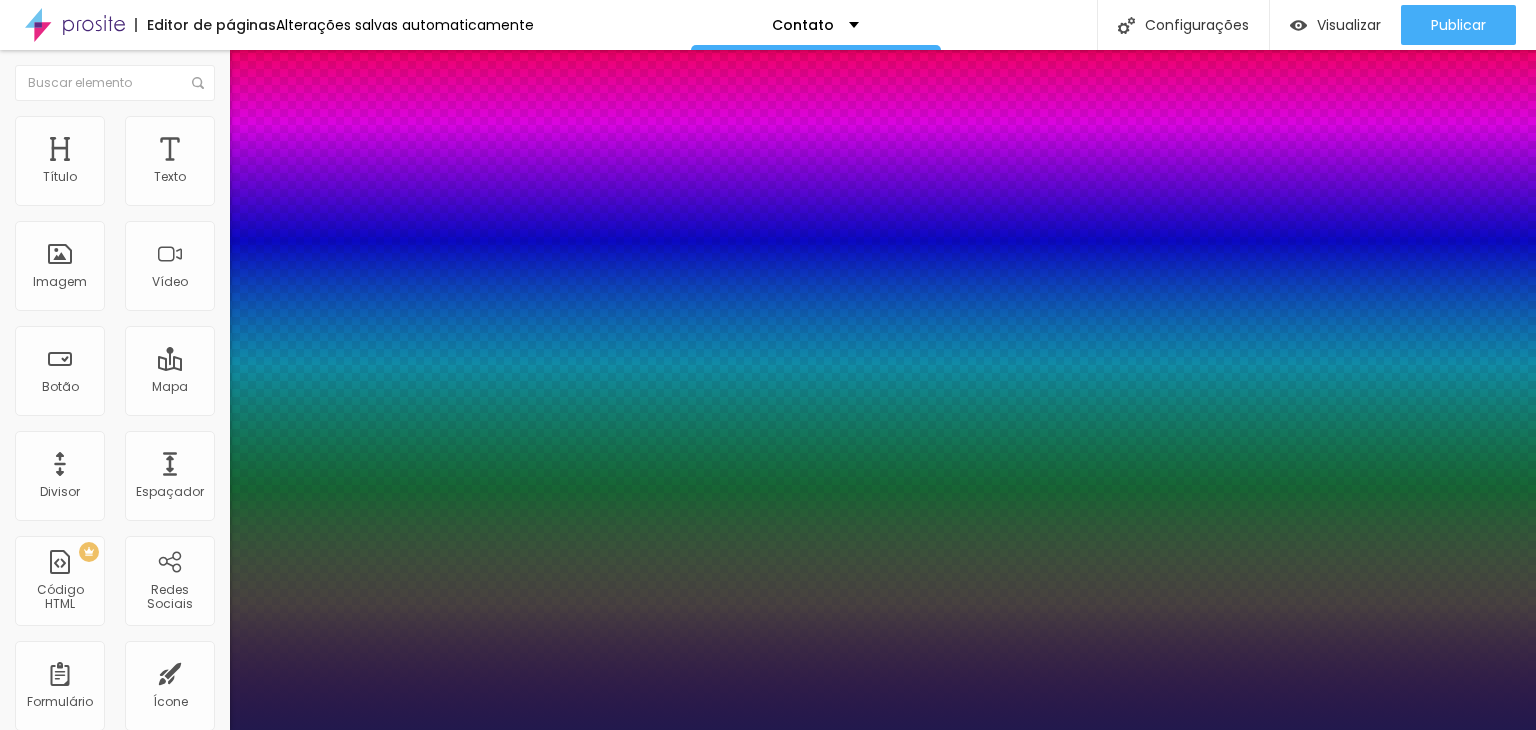 type on "21" 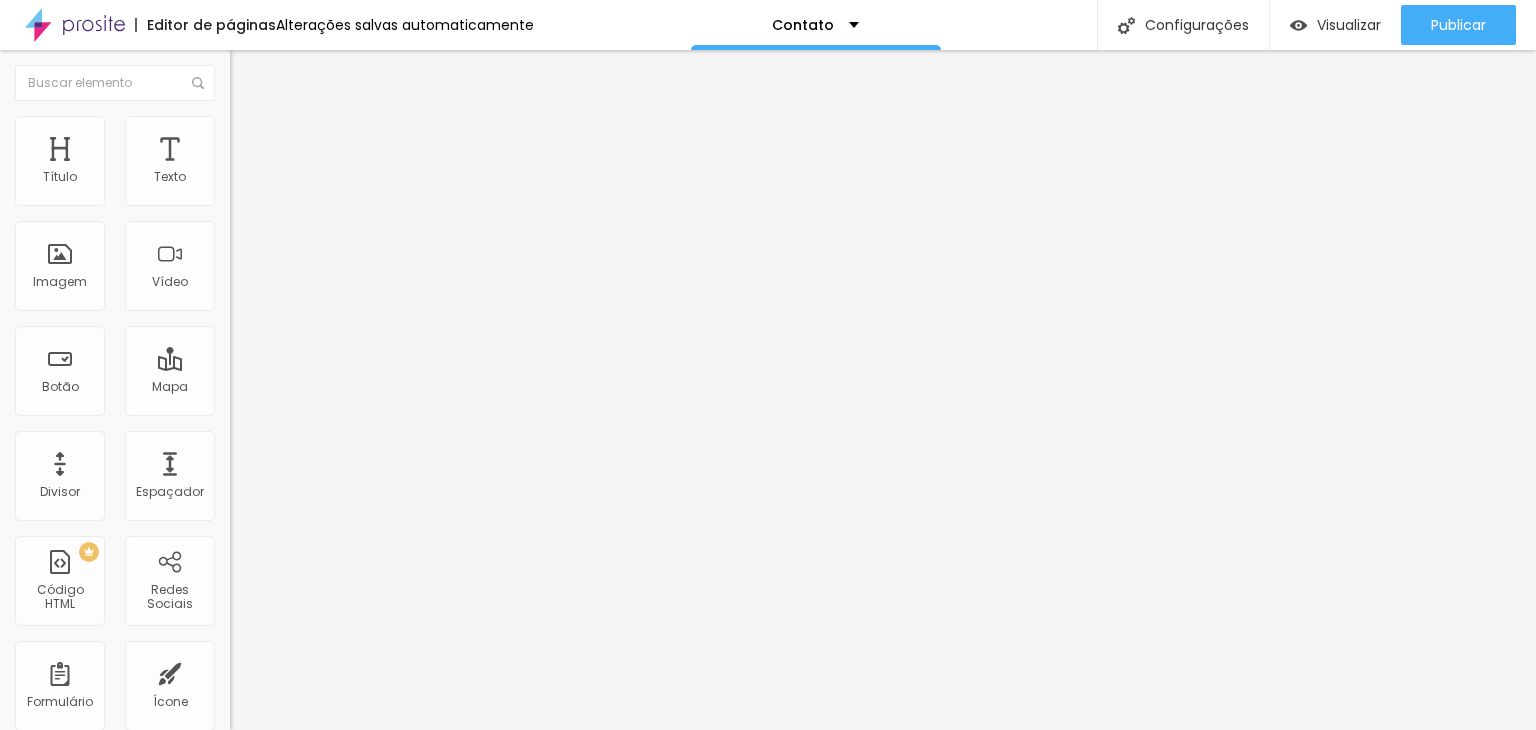 click at bounding box center (253, 73) 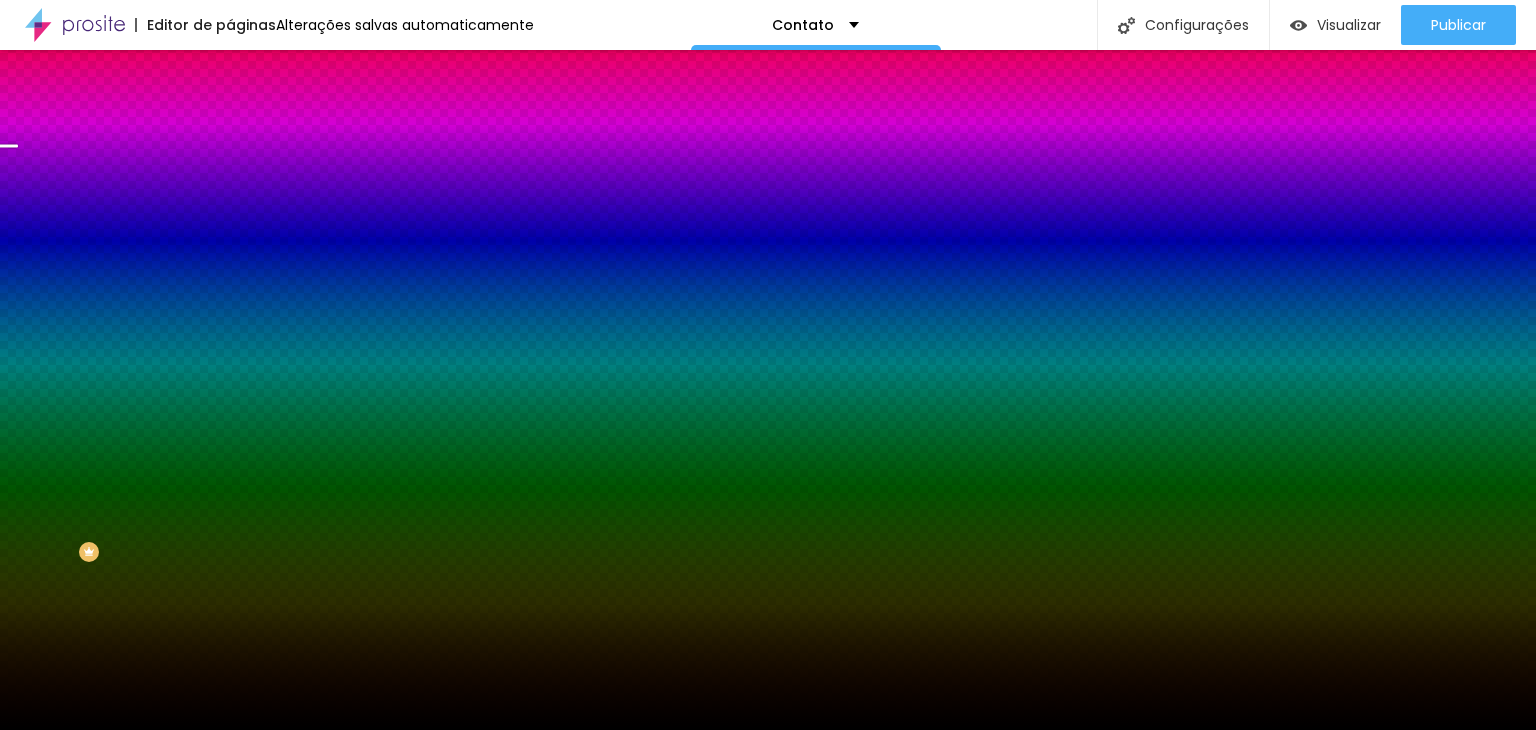 click on "Trocar imagem" at bounding box center [284, 175] 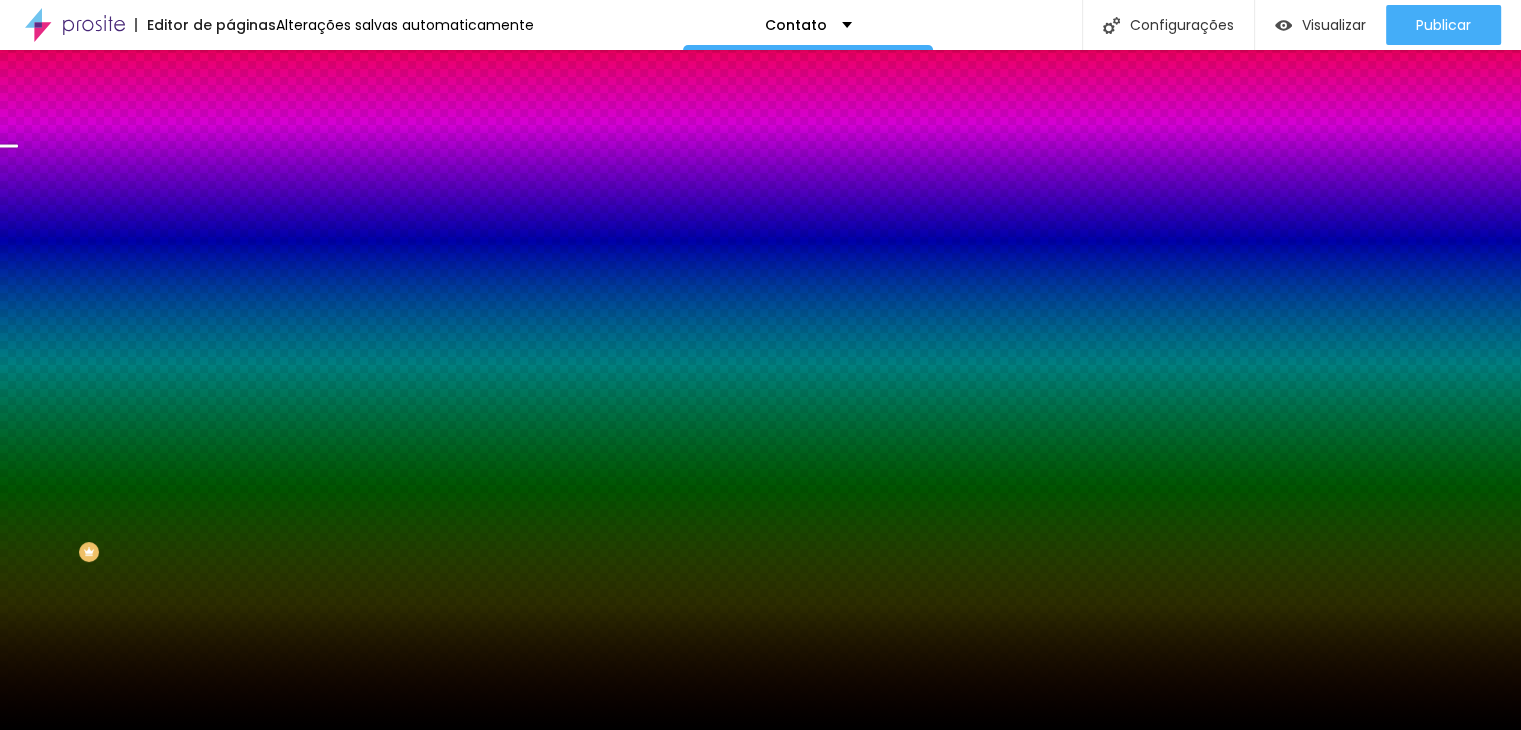 scroll, scrollTop: 100, scrollLeft: 0, axis: vertical 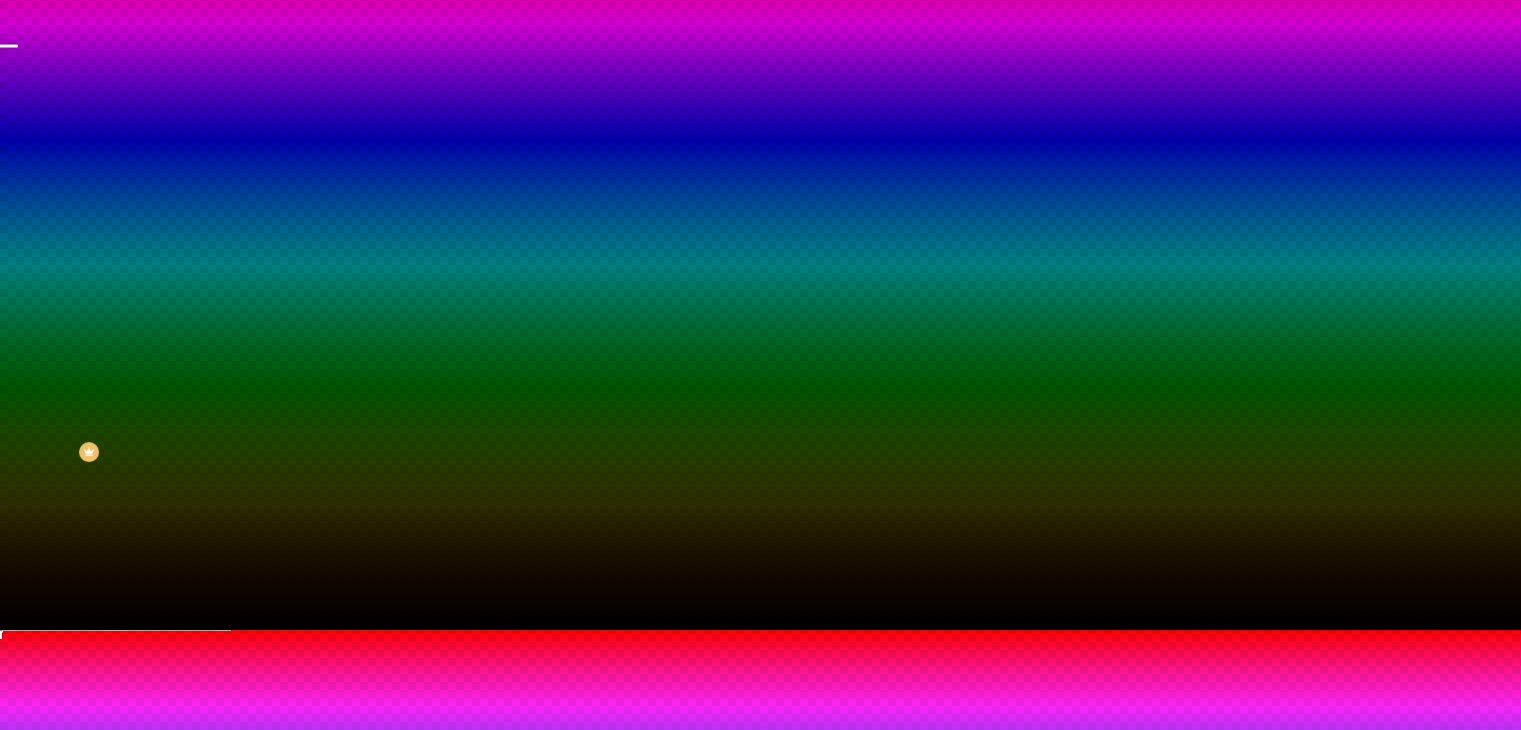 type on "105" 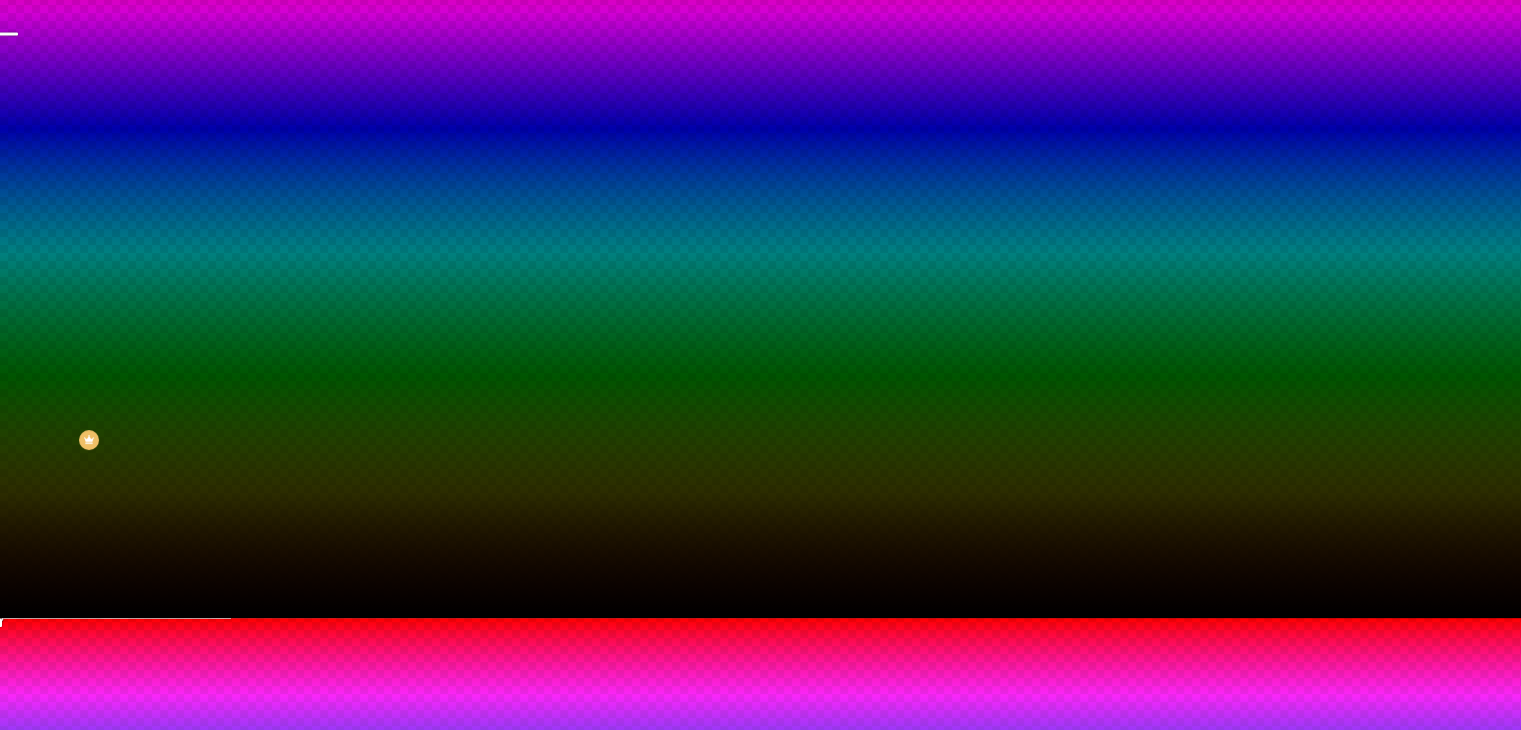 click at bounding box center (760, 1074) 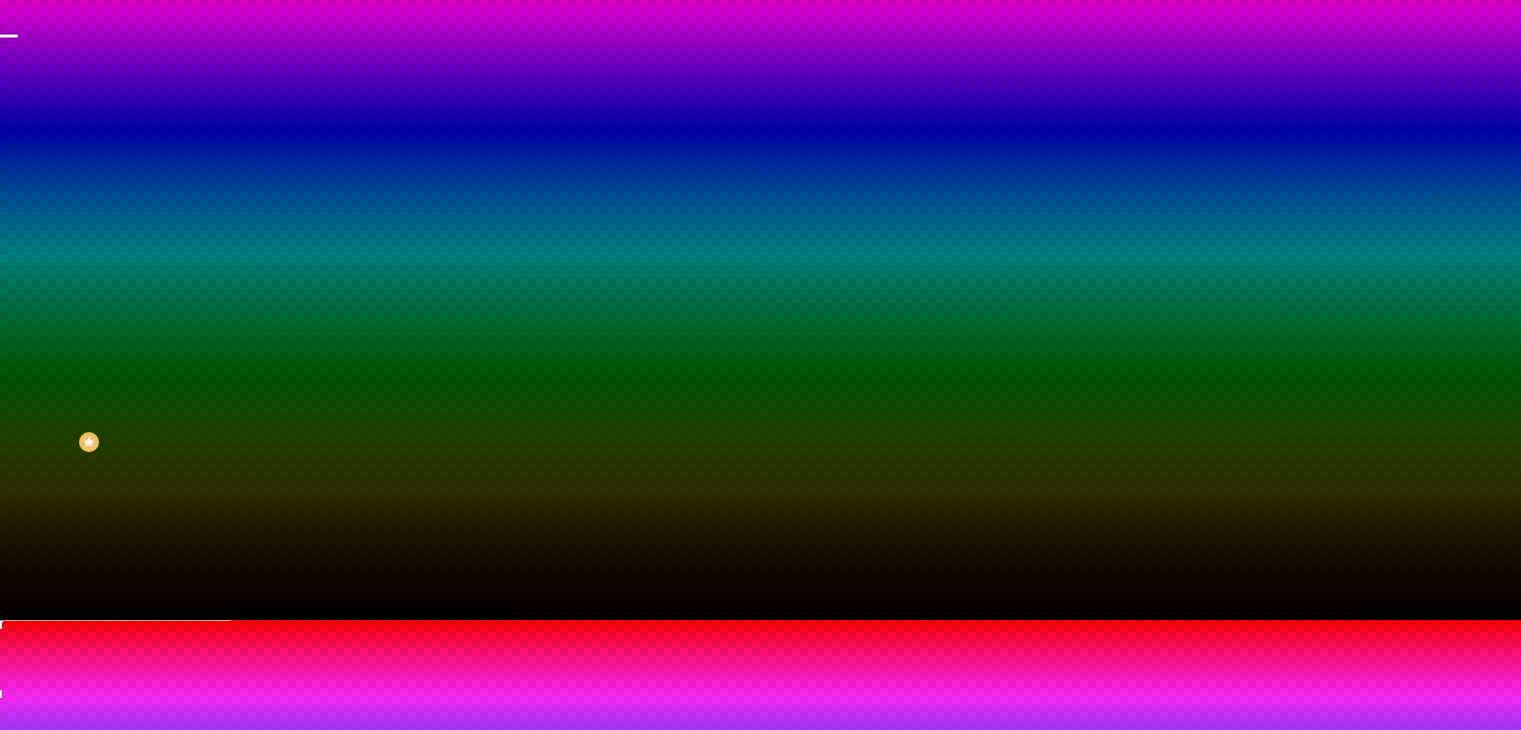 click at bounding box center [760, 848] 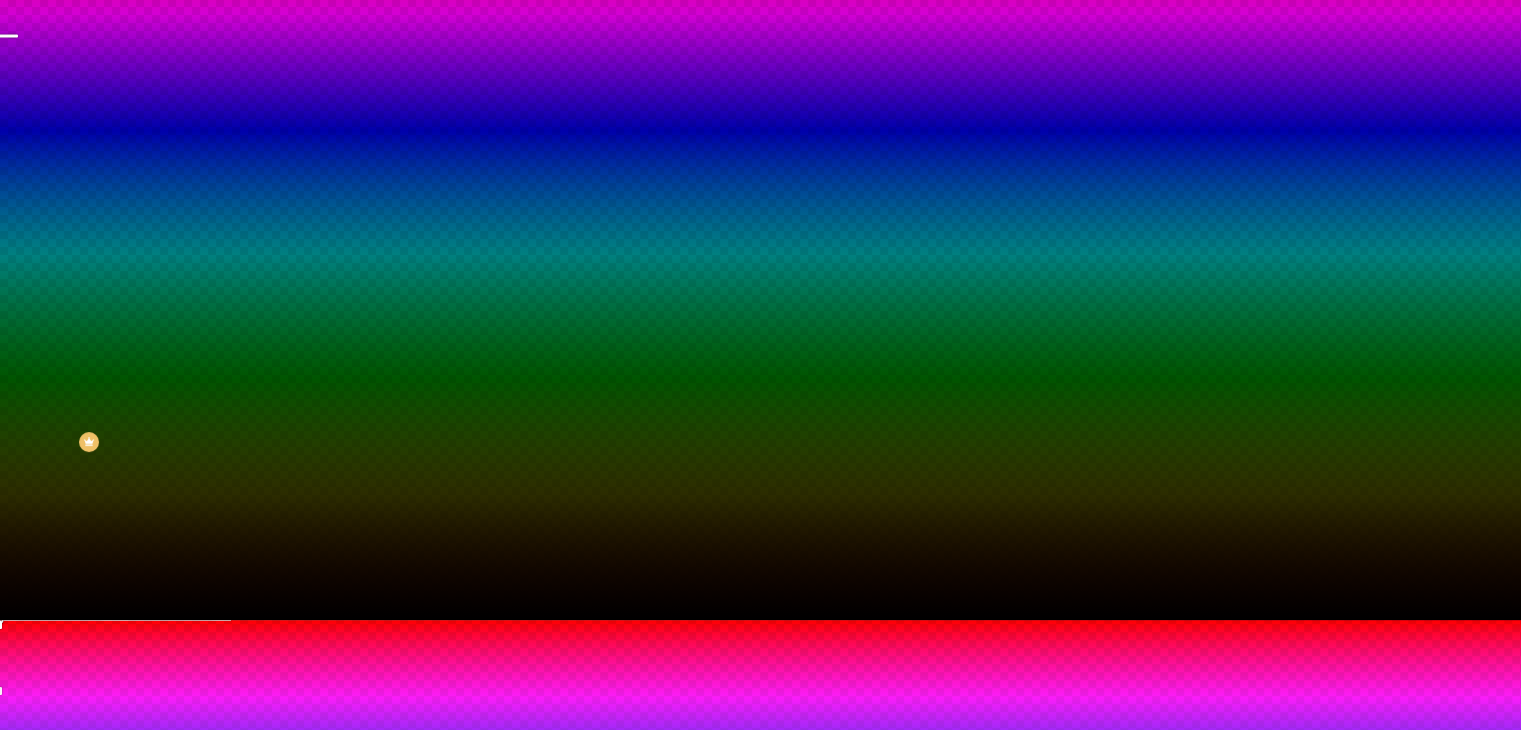 drag, startPoint x: 379, startPoint y: 585, endPoint x: 303, endPoint y: 584, distance: 76.00658 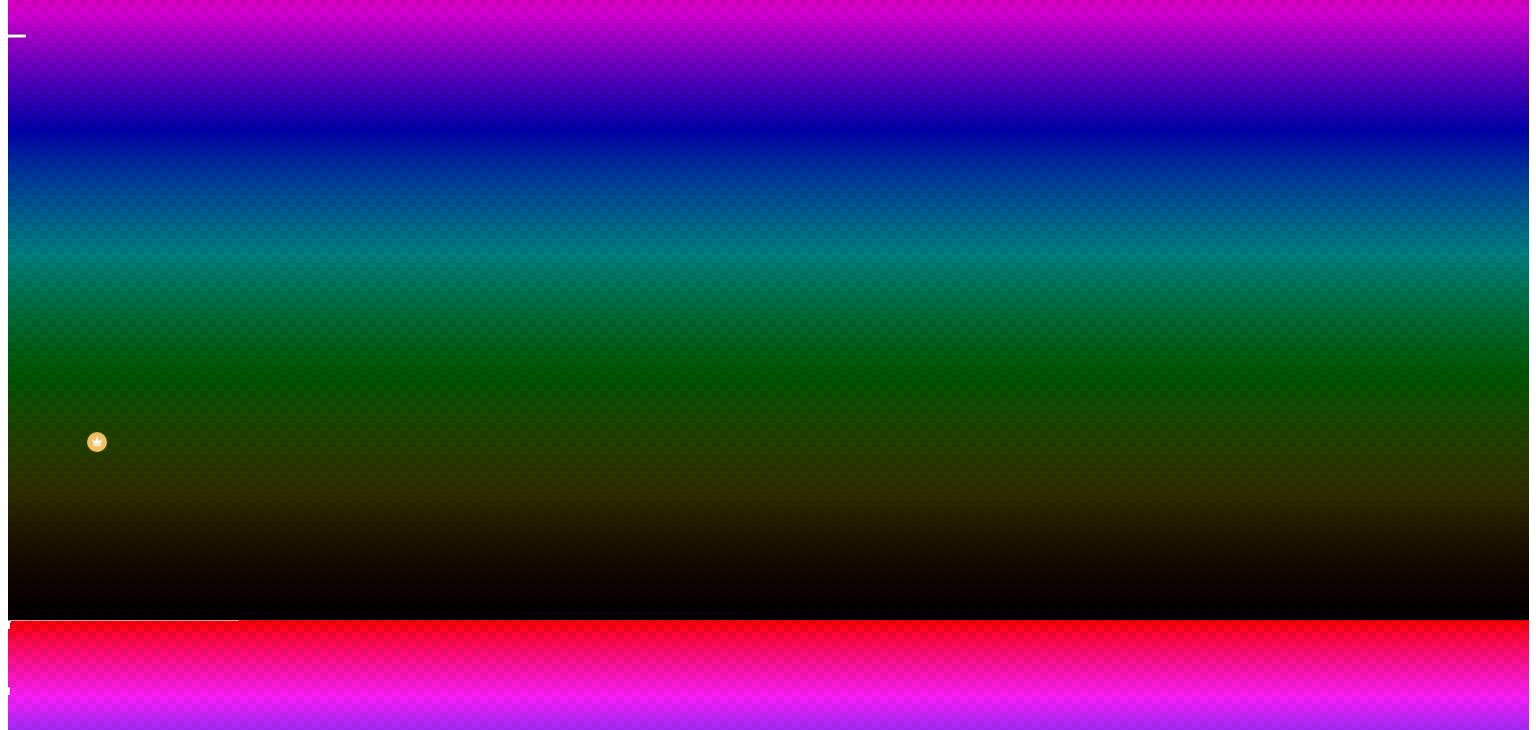 scroll, scrollTop: 0, scrollLeft: 0, axis: both 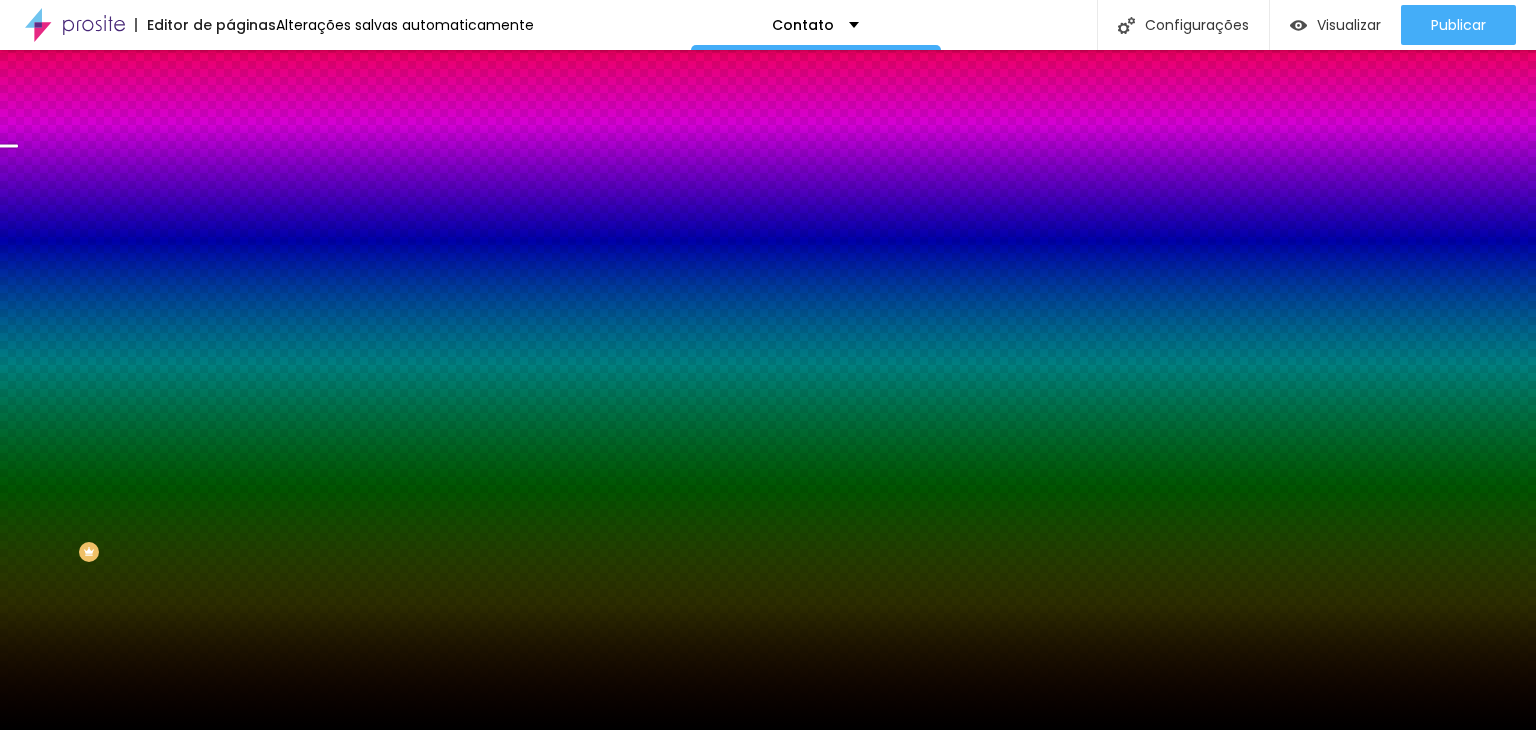 click 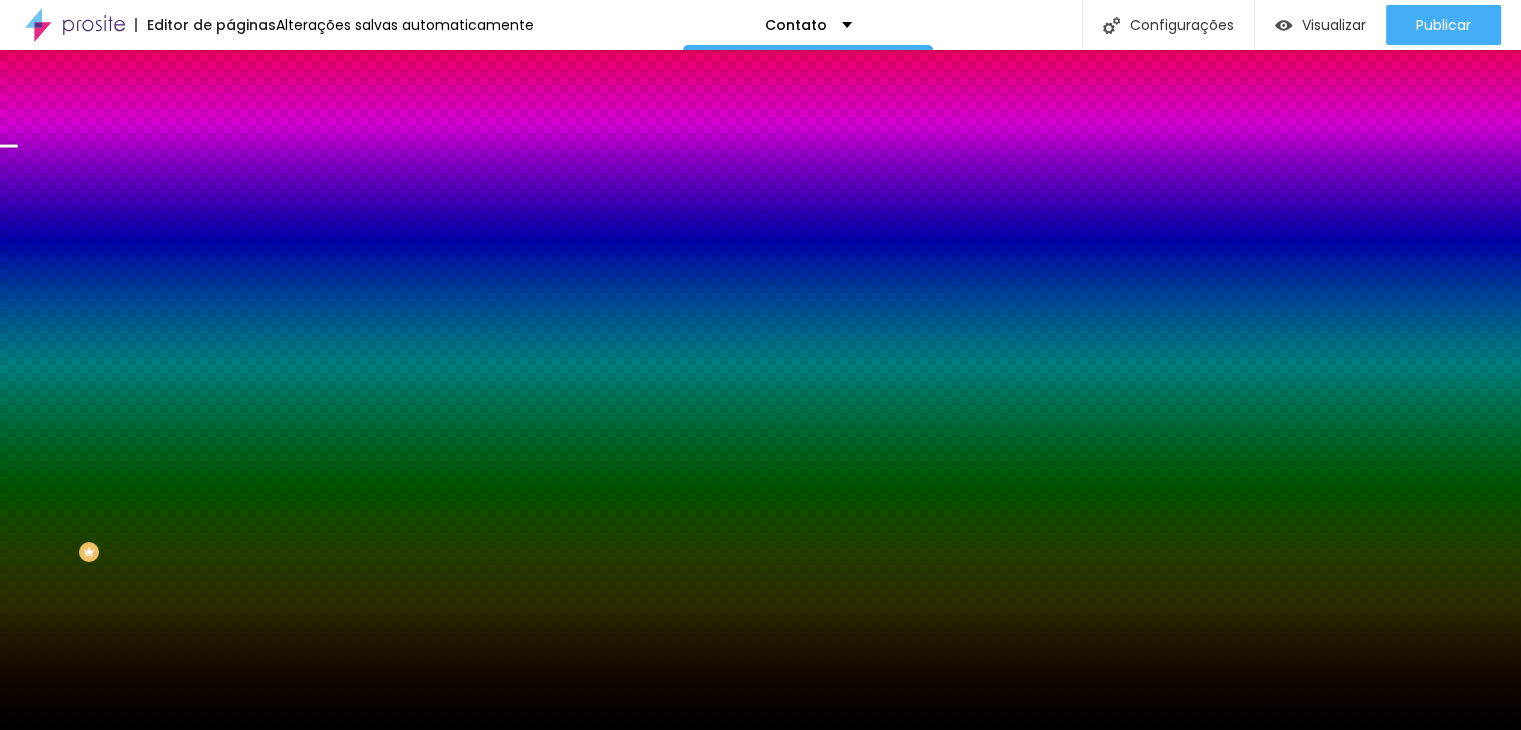click at bounding box center (760, 742) 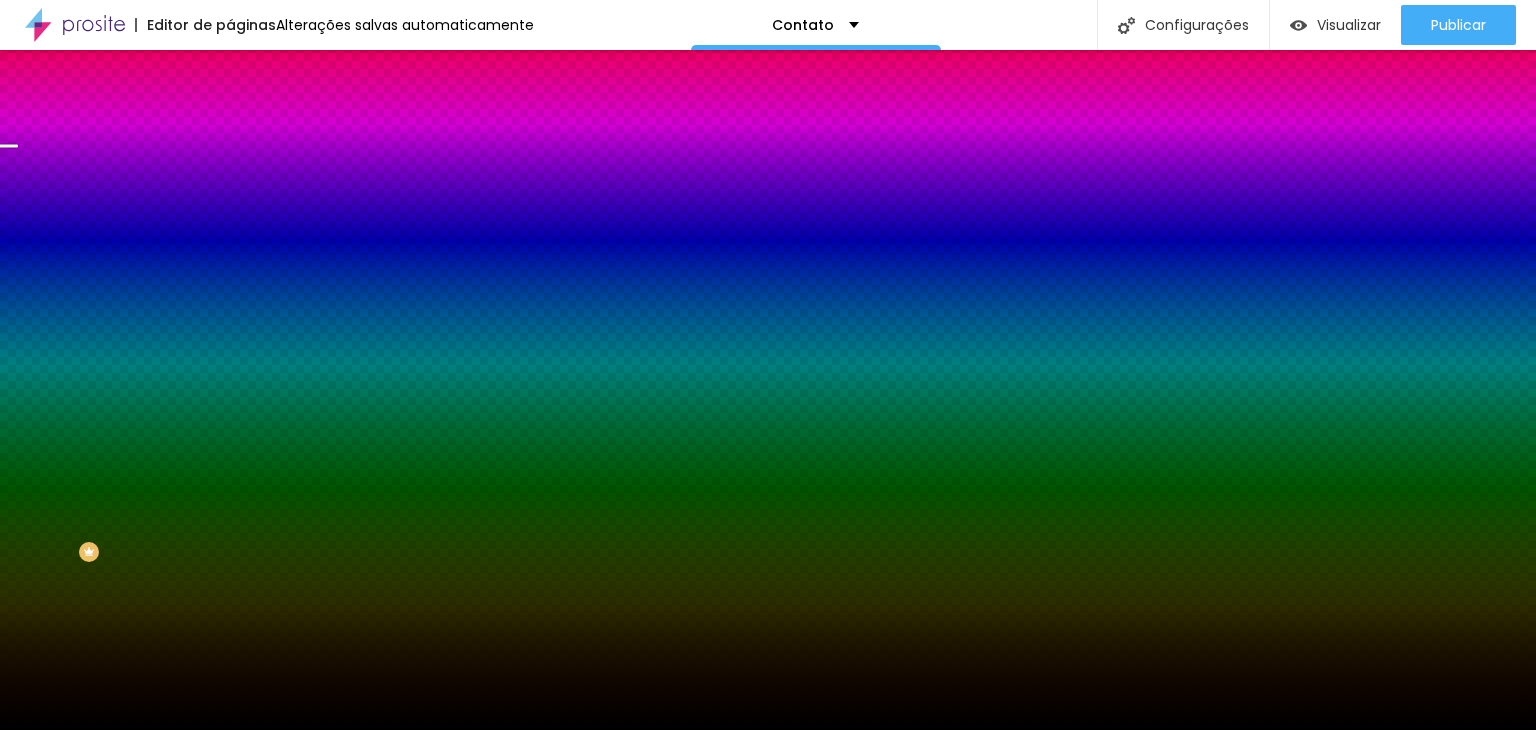 click on "Parallax" at bounding box center [254, 199] 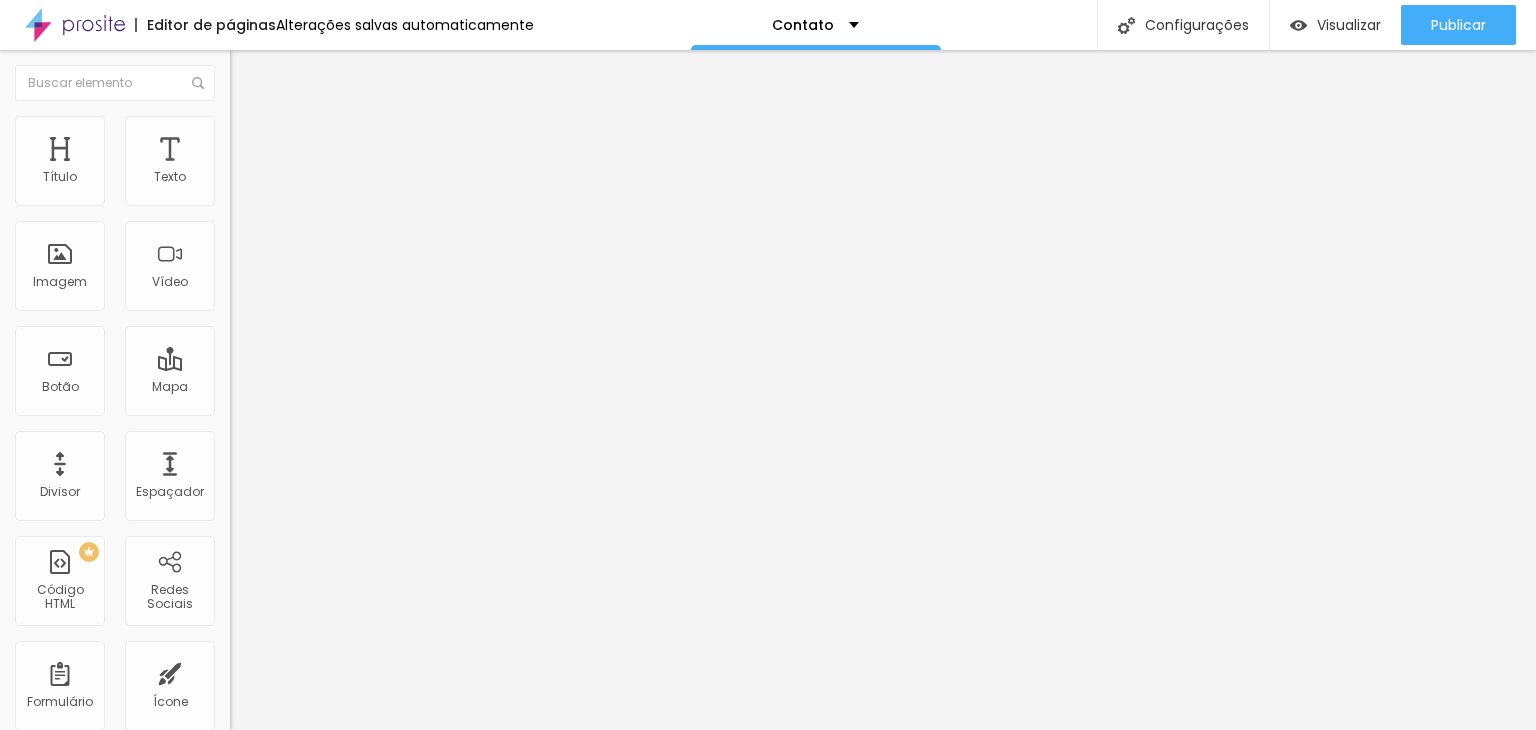 click on "Titulo 2" at bounding box center (262, 176) 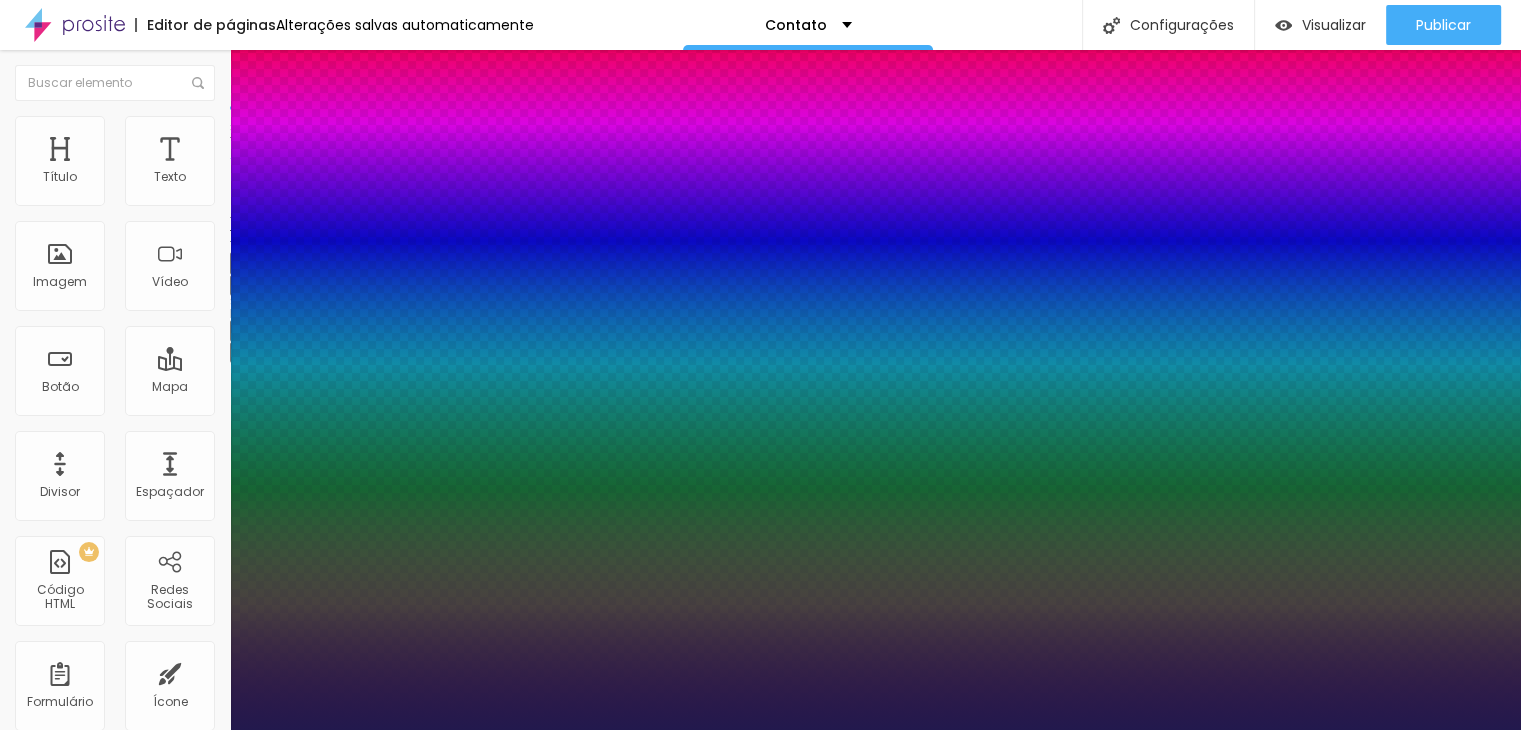 click on "AbrilFatface-Regular Actor-Regular Alegreya AlegreyaBlack [PERSON_NAME] Allan-Regular Amaranth AmaticaSC AmaticSC Amita-Bold Amita-Regular Anaheim AnonymousPro-Bold AnonymousPro-Italic AnonymousPro-Regular Arapey Archivo-Bold Archivo-Italic Archivo-Regular ArefRuqaa Arsenal-Bold Arsenal-Italic Arsenal-Regular Arvo Assistant AssistantLight AveriaLibre AveriaLibreLight AveriaSansLibre-Bold AveriaSansLibre-Italic AveriaSansLibre-Regular Bangers-Regular Bentham-Regular Bevan-Regular BioRhyme BioRhymeExtraBold BioRhymeLight Bitter BreeSerif ButterflyKids-Regular ChangaOne-Italic ChangaOne-Regular Chewy-Regular Chivo CinzelDecorative-Black CinzelDecorative-Bold CinzelDecorative-Regular Comfortaa-Bold Comfortaa-Light Comfortaa-Regular ComingSoon Cookie-Regular Corben-Bold Corben-Regular Cormorant CormorantGeramond-Bold CormorantGeramond-Italic CormorantGeramond-Medium CormorantGeramond-Regular CormorantLight Cousine-Bold Cousine-Italic Cousine-Regular Creepster-Regular CrimsonText CrimsonTextBold Cuprum FjallaOne" at bounding box center (107, 752) 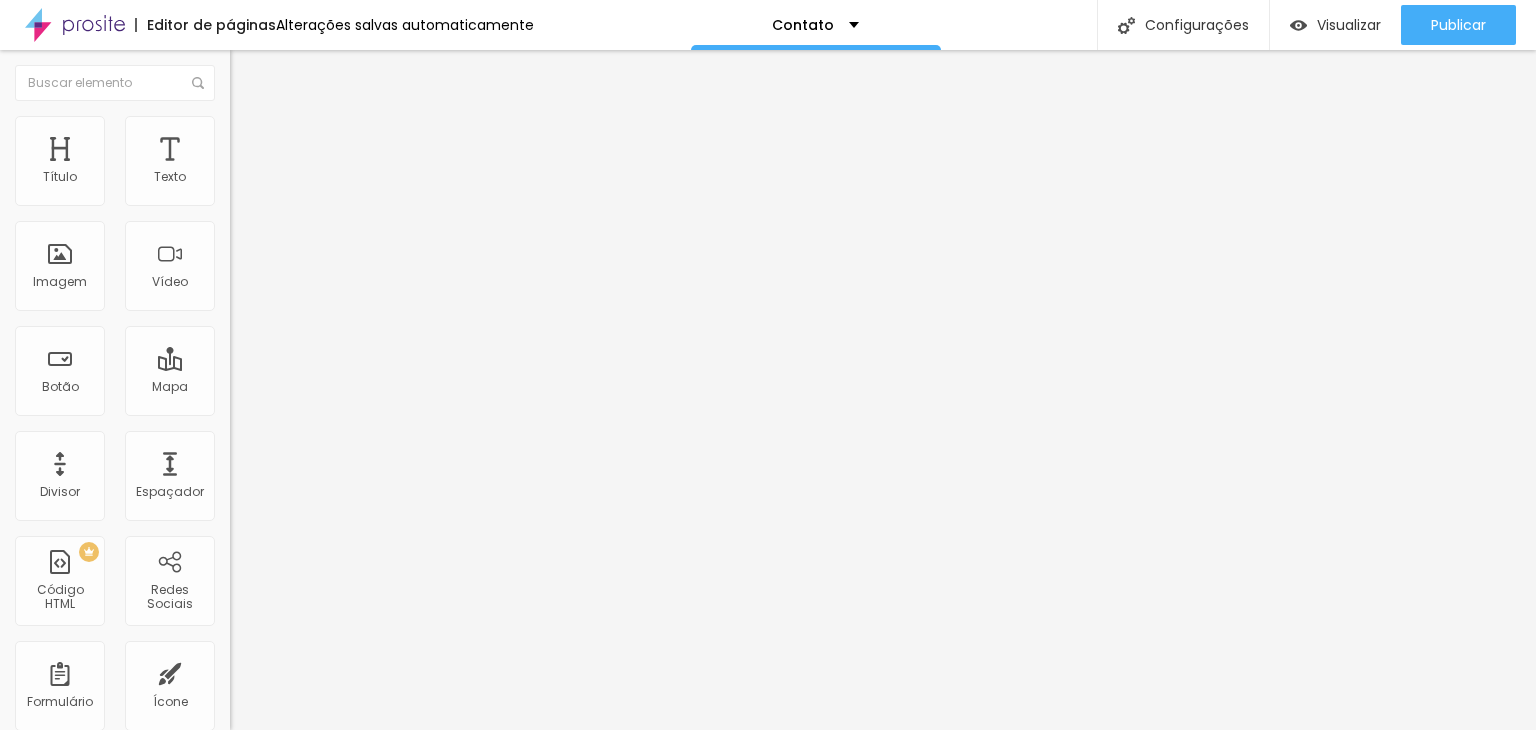 click on "Encaixotado" at bounding box center [269, 173] 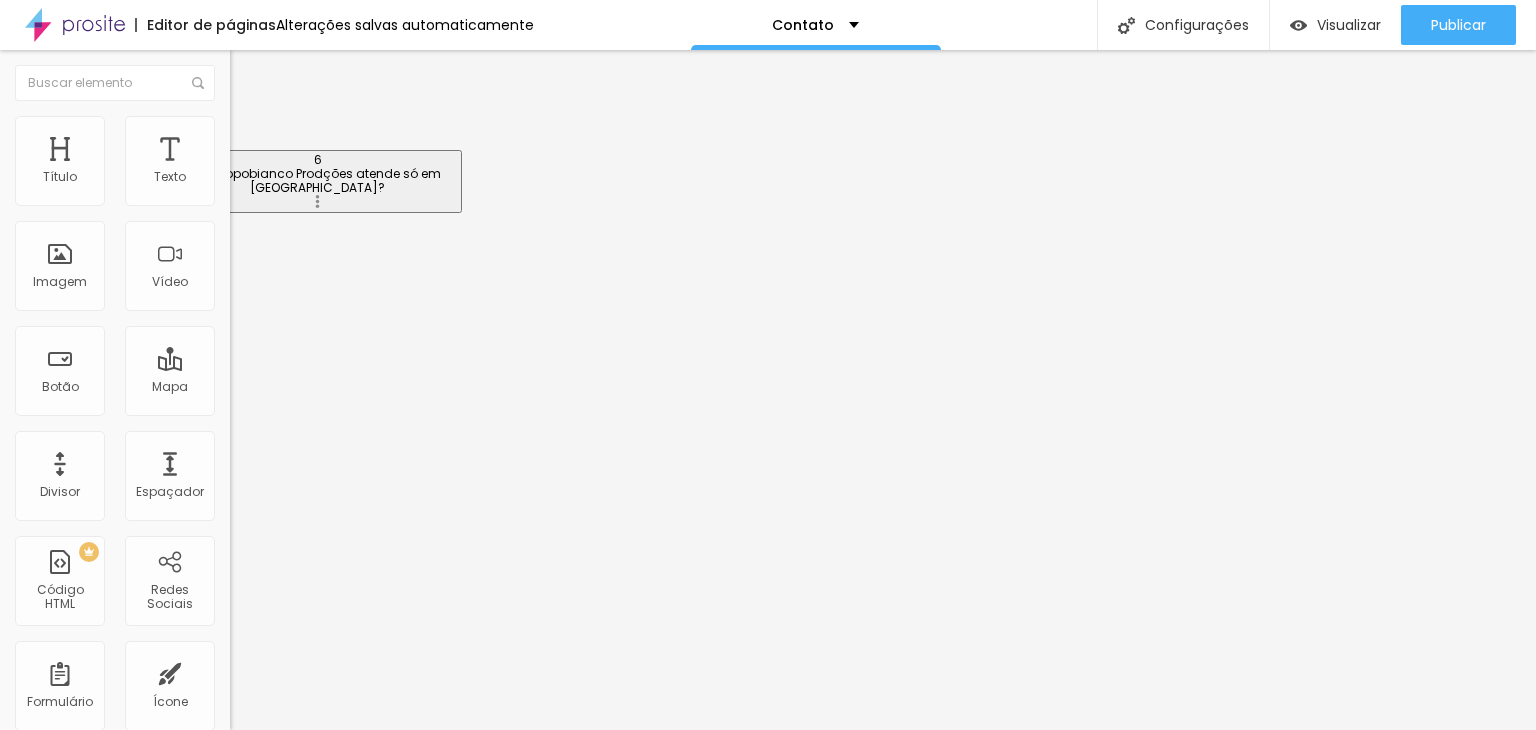 drag, startPoint x: 342, startPoint y: 357, endPoint x: 365, endPoint y: 173, distance: 185.43193 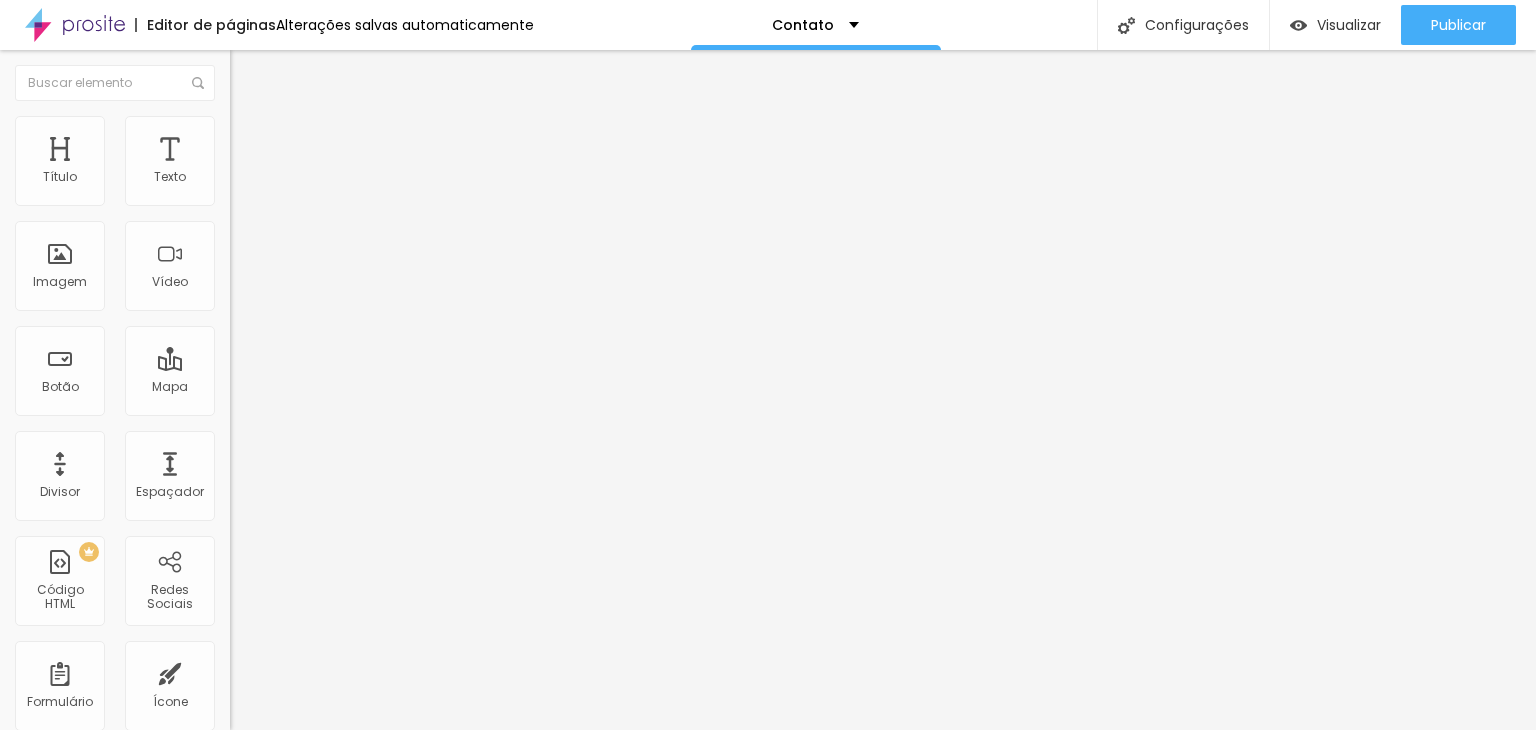 click on "Pergunta exemplo 1" at bounding box center (66, 857) 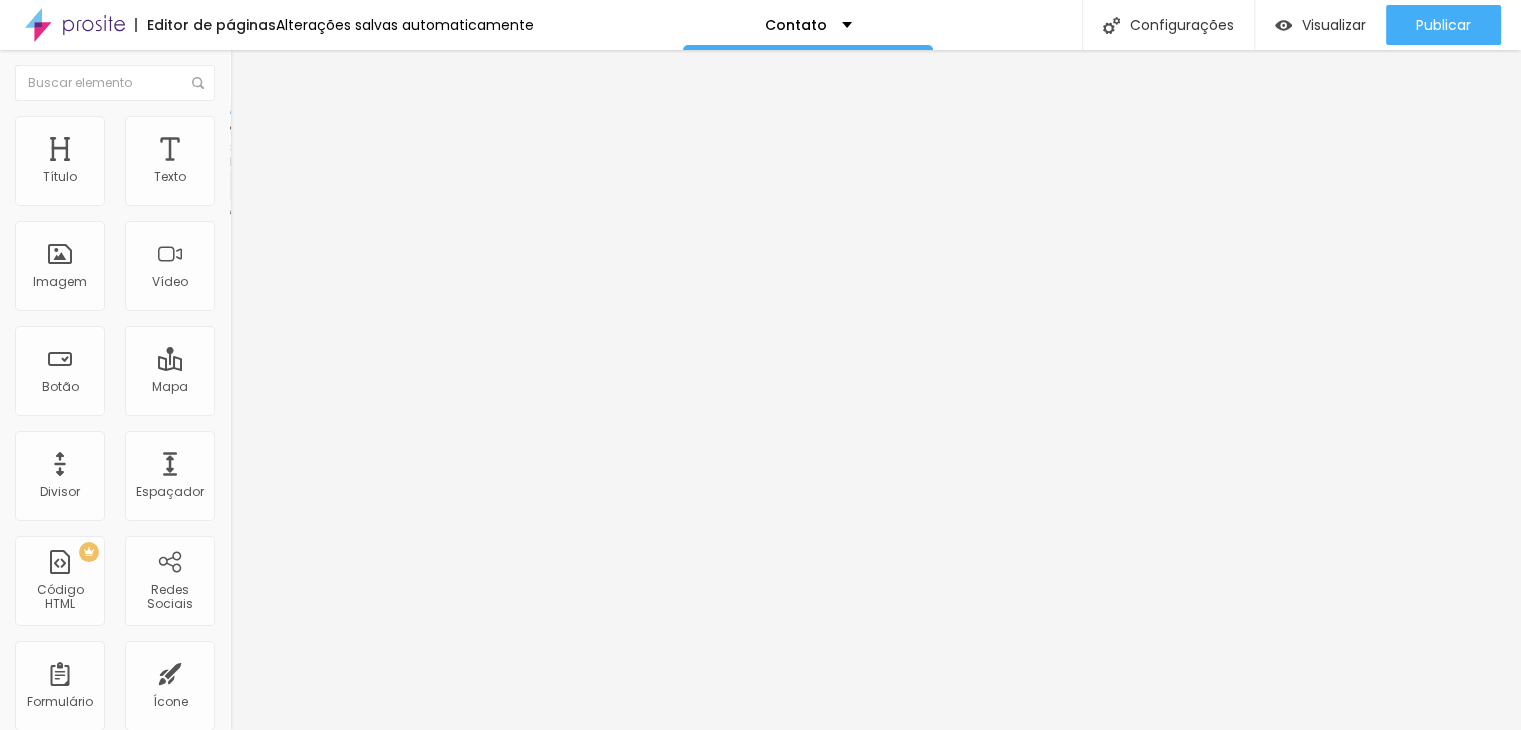 click on "Criar novo formulário" at bounding box center (100, 791) 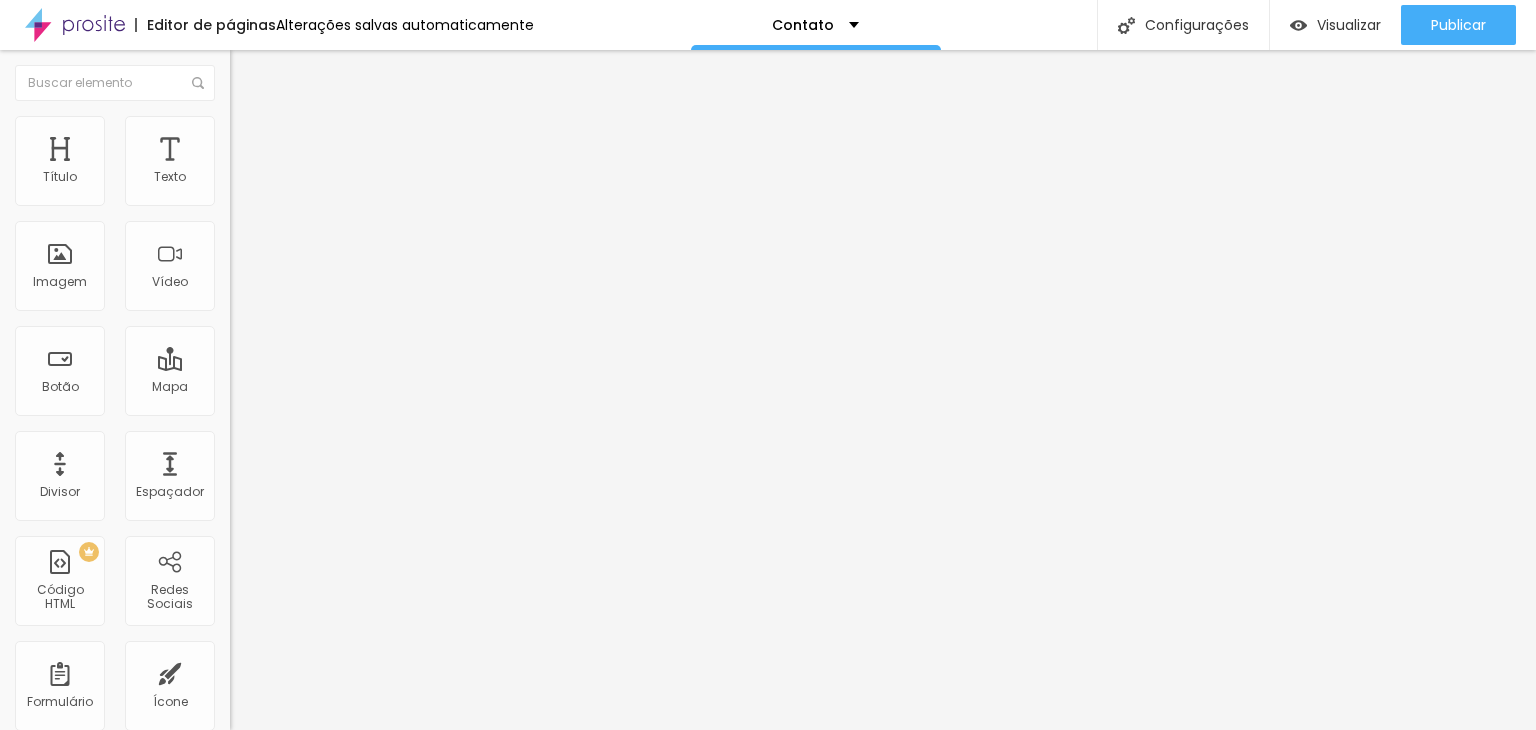 click at bounding box center (768, 751) 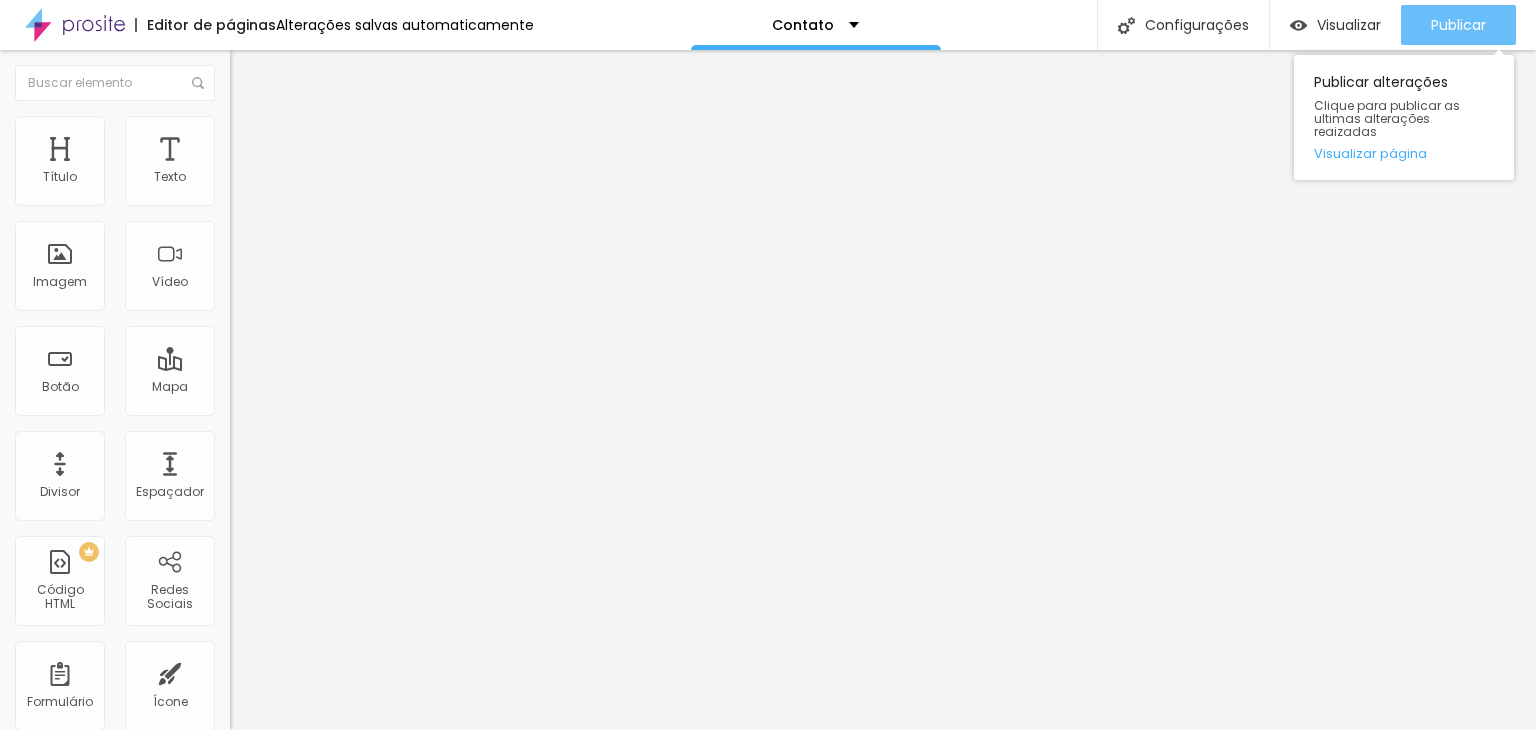 click on "Publicar" at bounding box center [1458, 25] 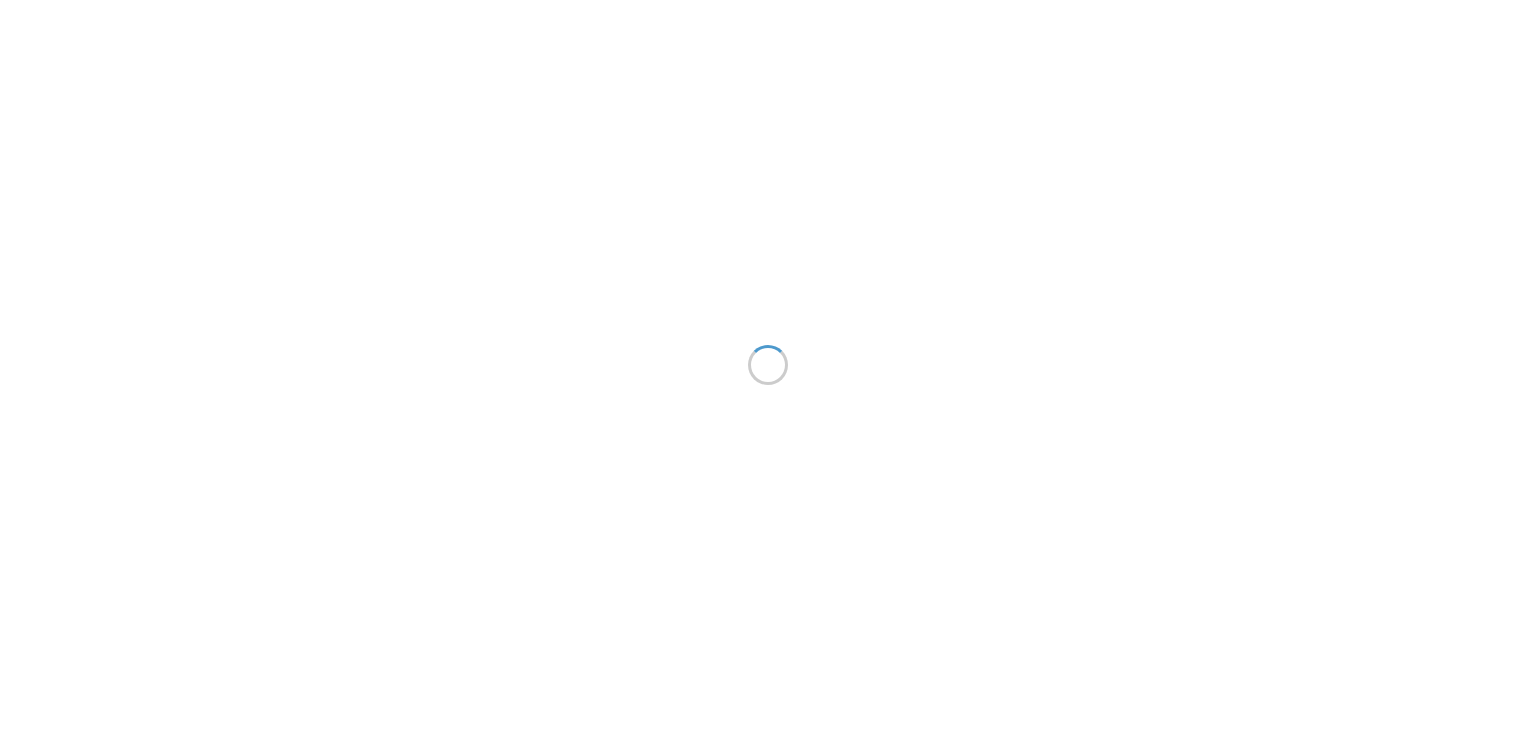 scroll, scrollTop: 0, scrollLeft: 0, axis: both 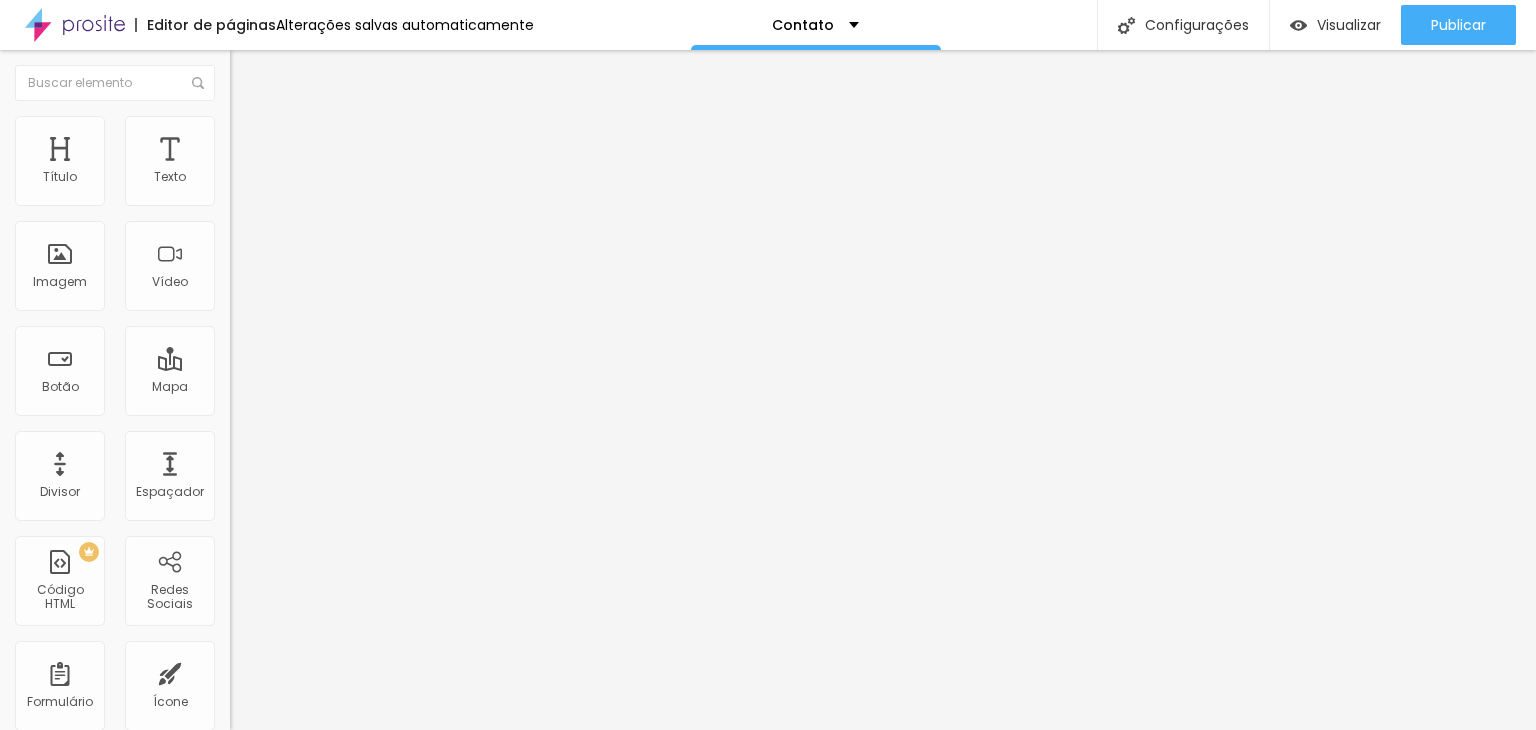 click on "Conteúdo Estilo Avançado" at bounding box center [345, 126] 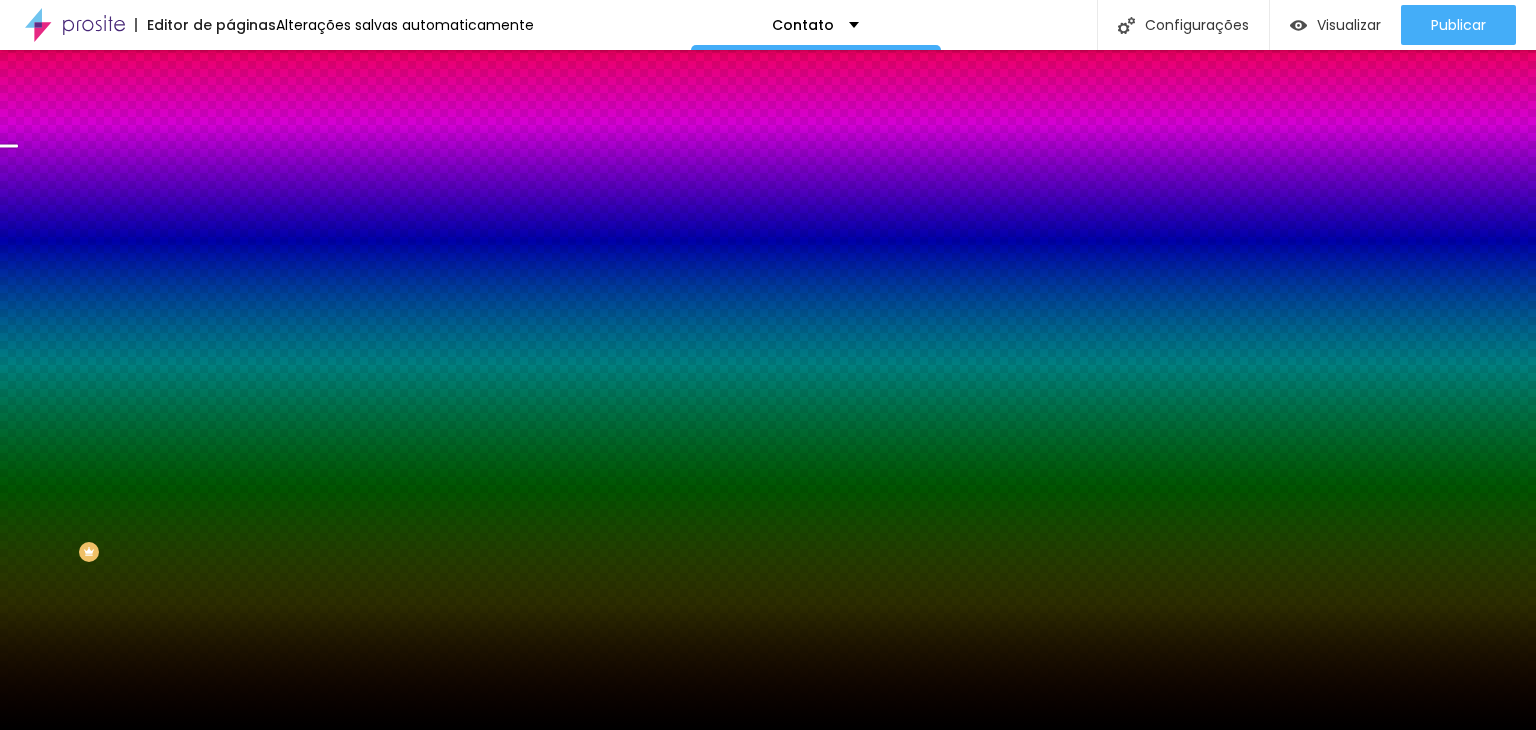 click on "Avançado" at bounding box center (281, 149) 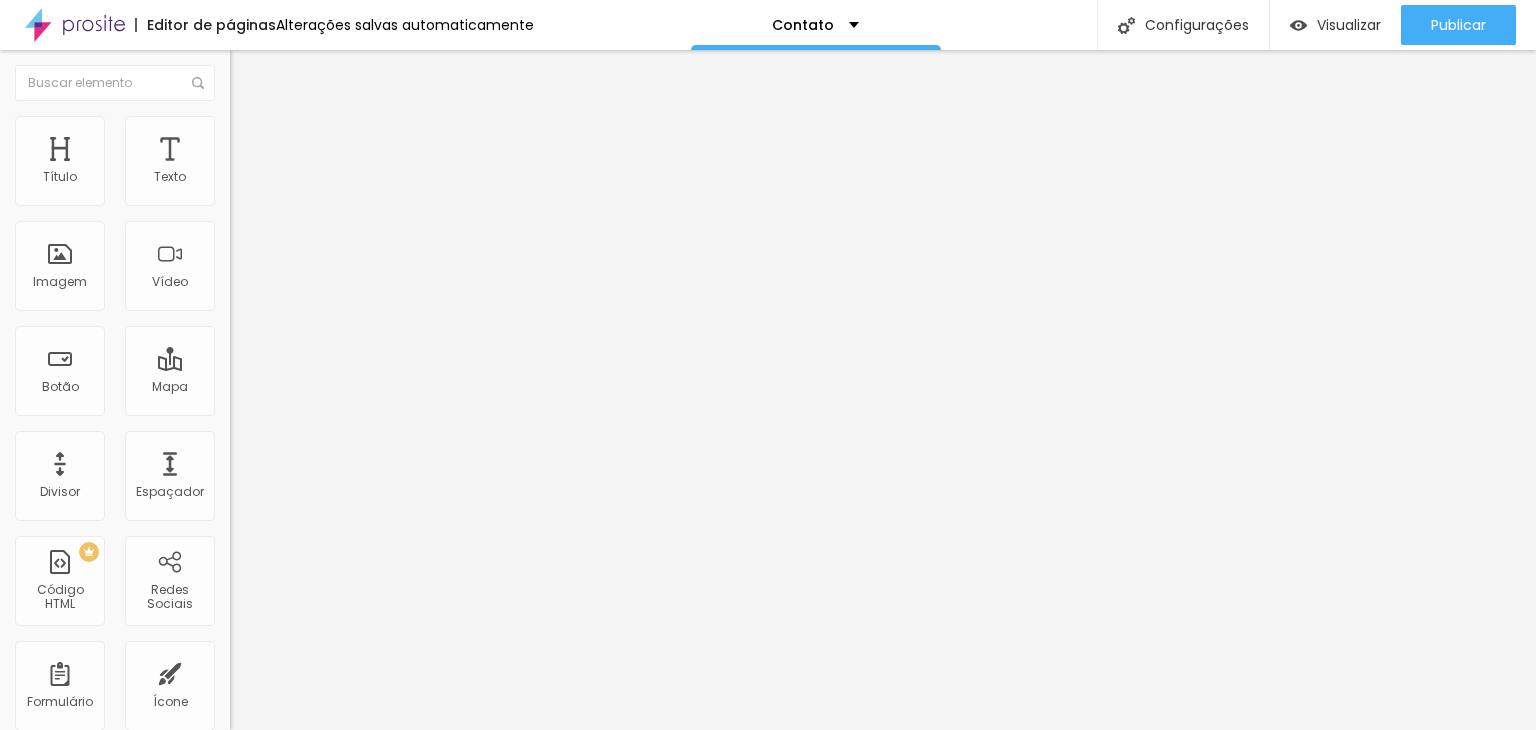 type on "456" 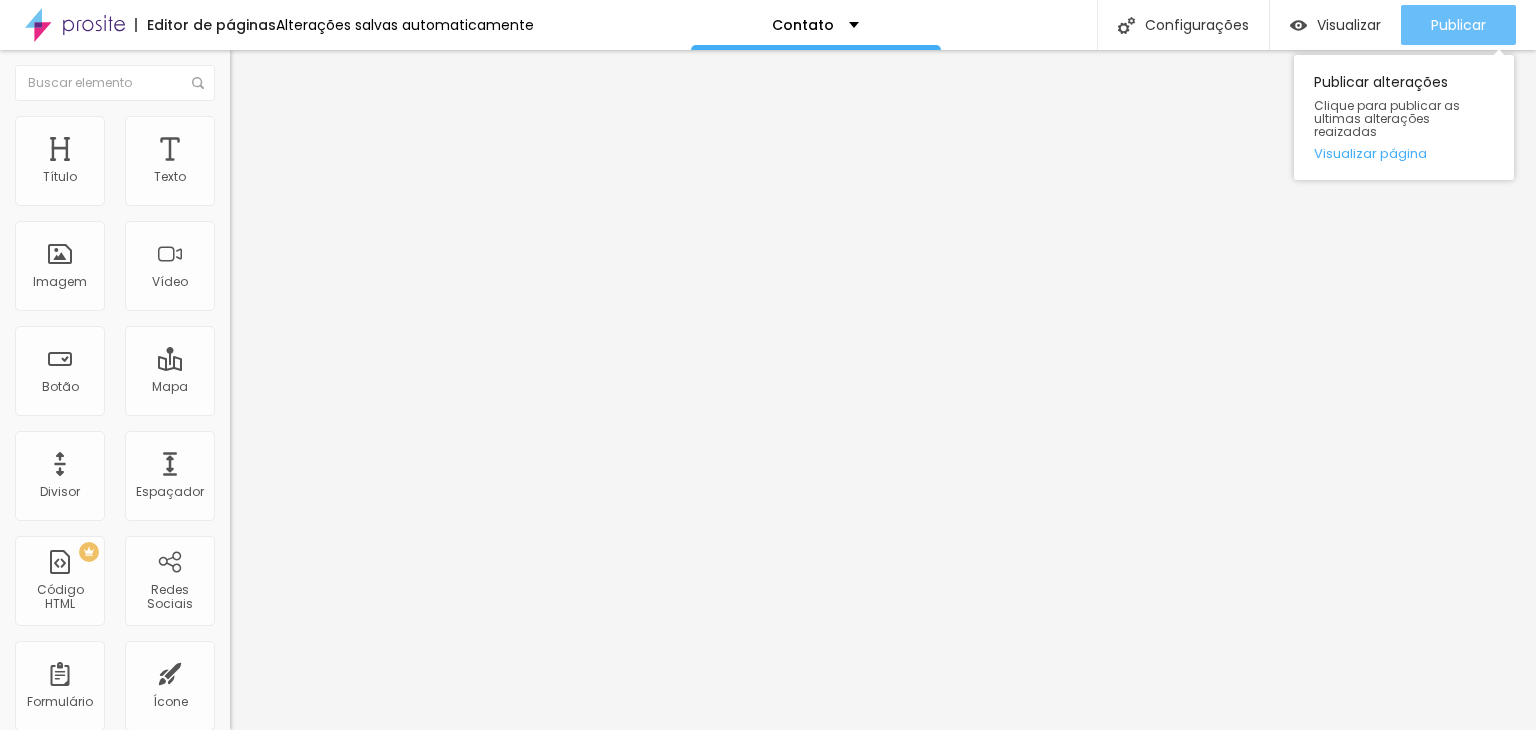 click on "Publicar" at bounding box center (1458, 25) 